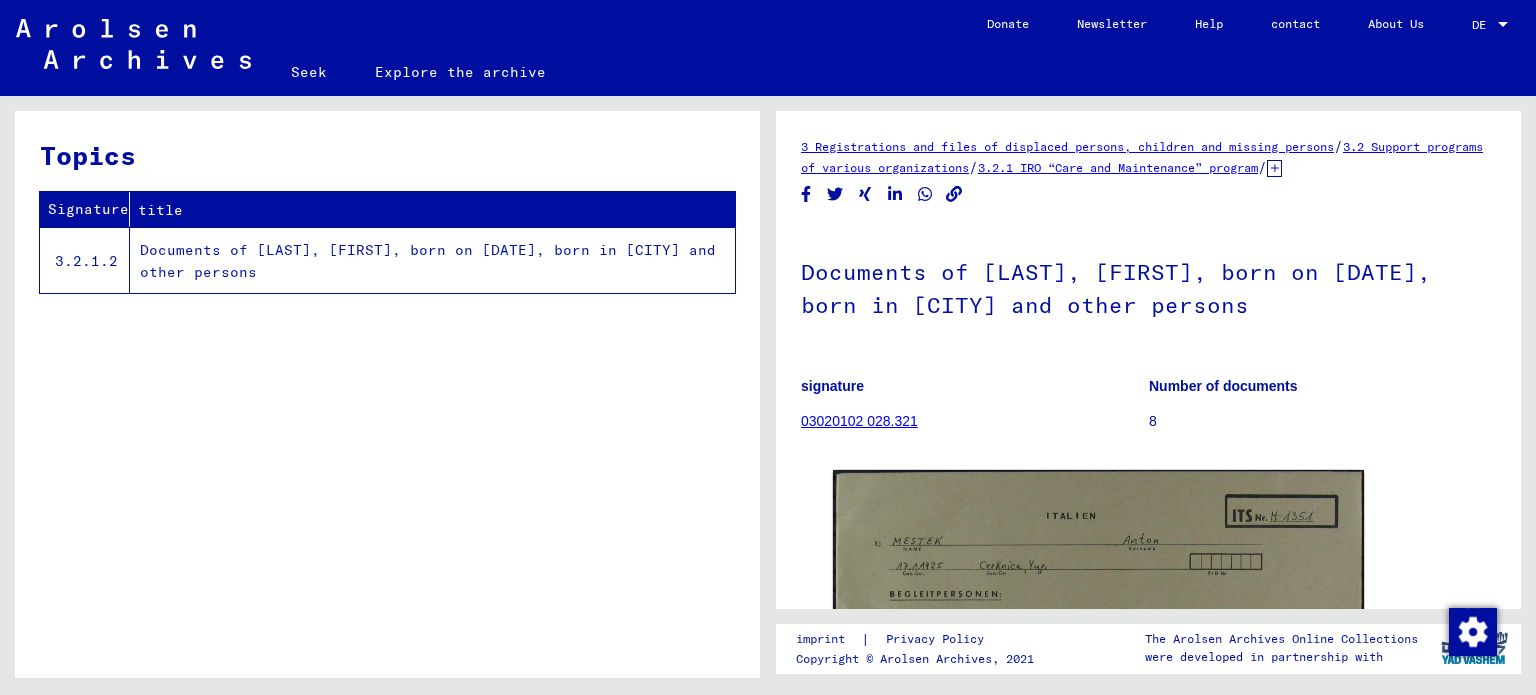 scroll, scrollTop: 0, scrollLeft: 0, axis: both 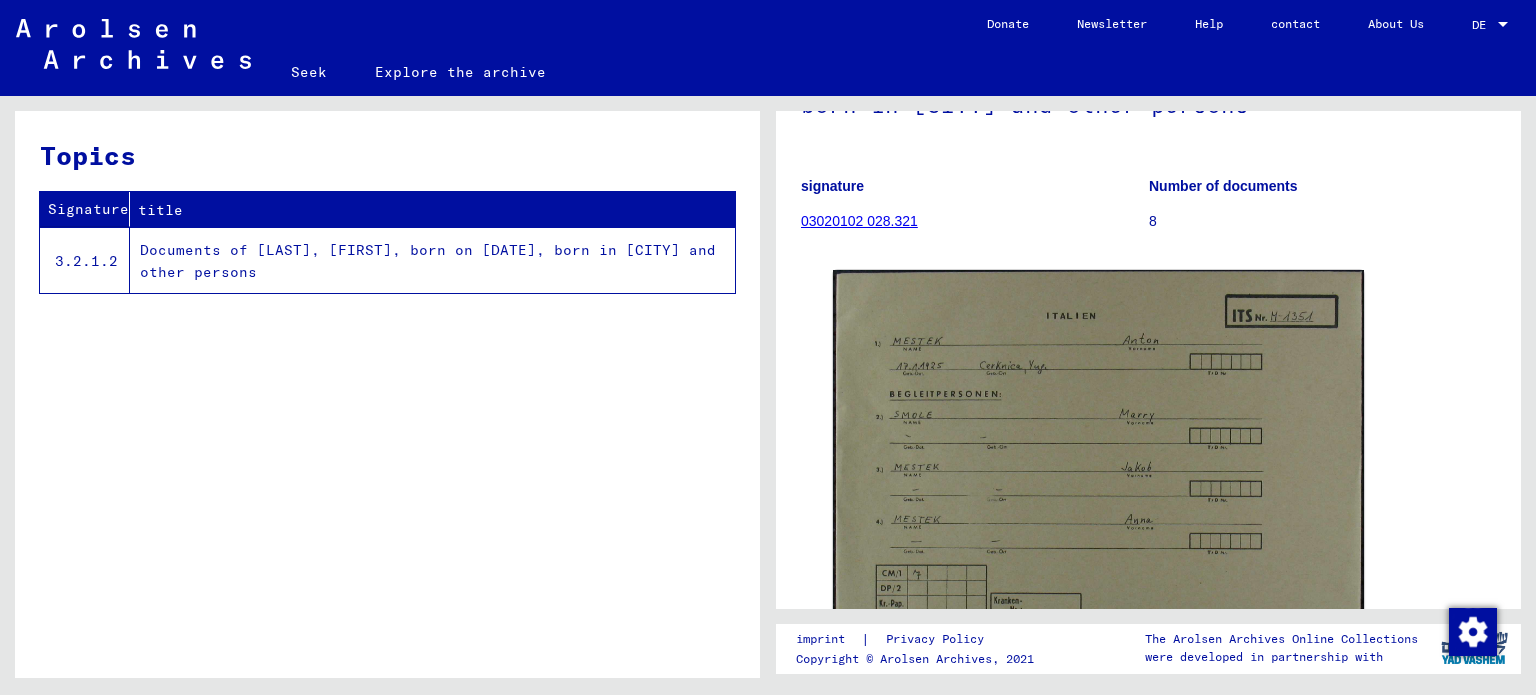 click on "03020102 028.321" 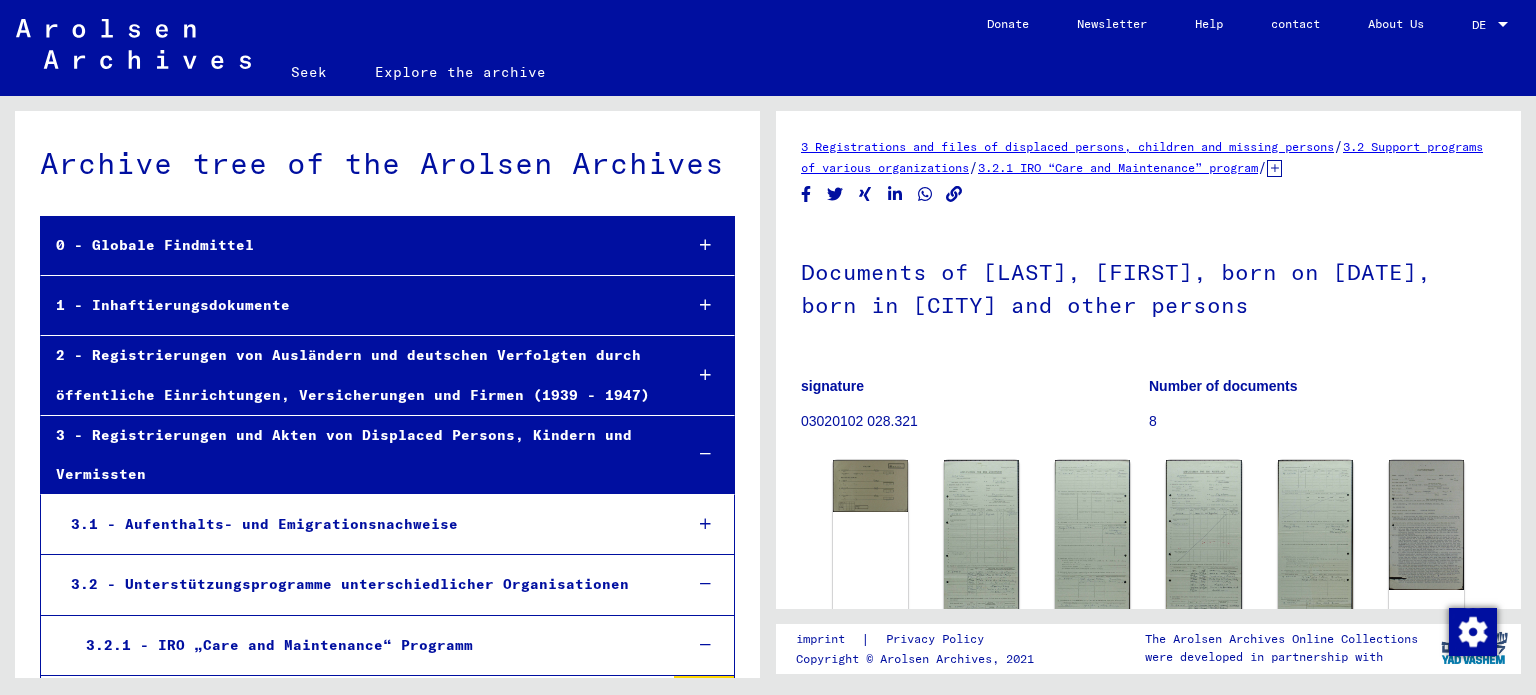 scroll, scrollTop: 33496, scrollLeft: 0, axis: vertical 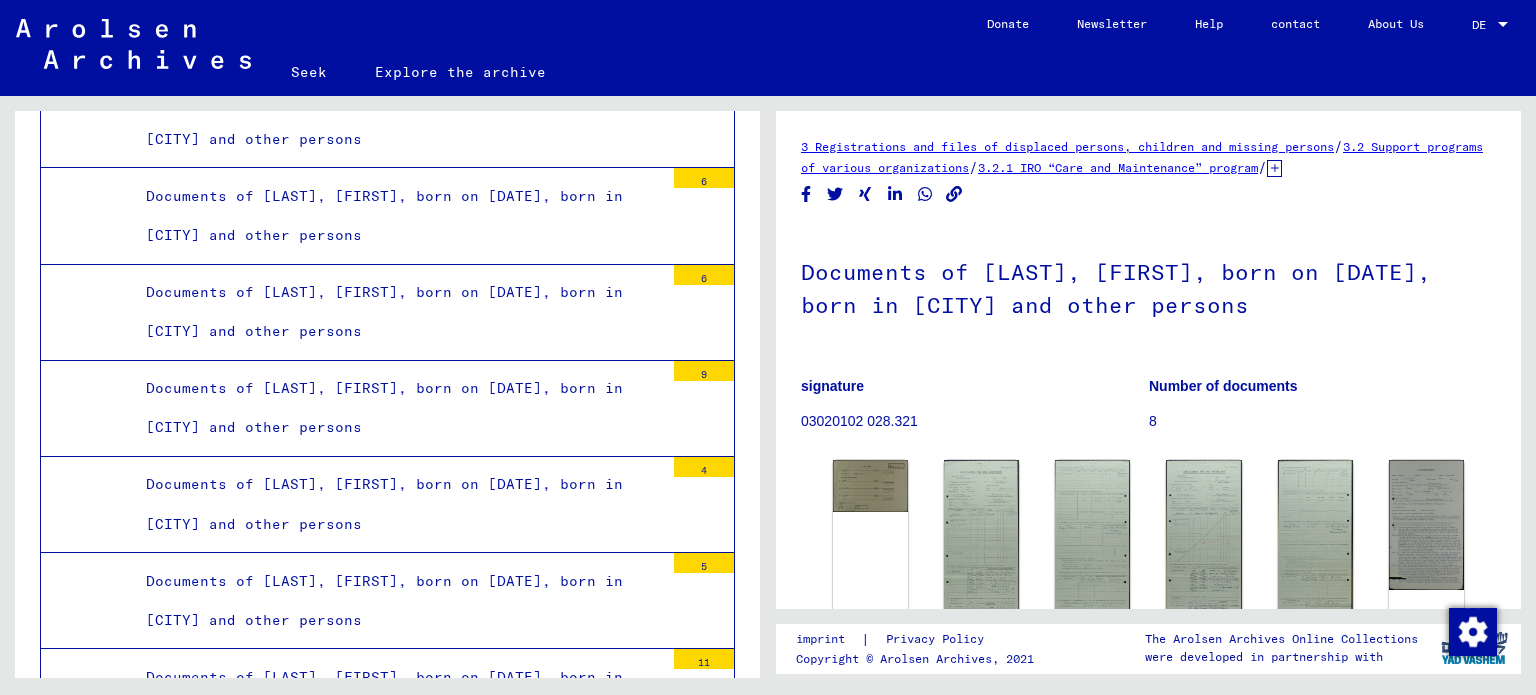 drag, startPoint x: 795, startPoint y: 274, endPoint x: 1276, endPoint y: 297, distance: 481.5496 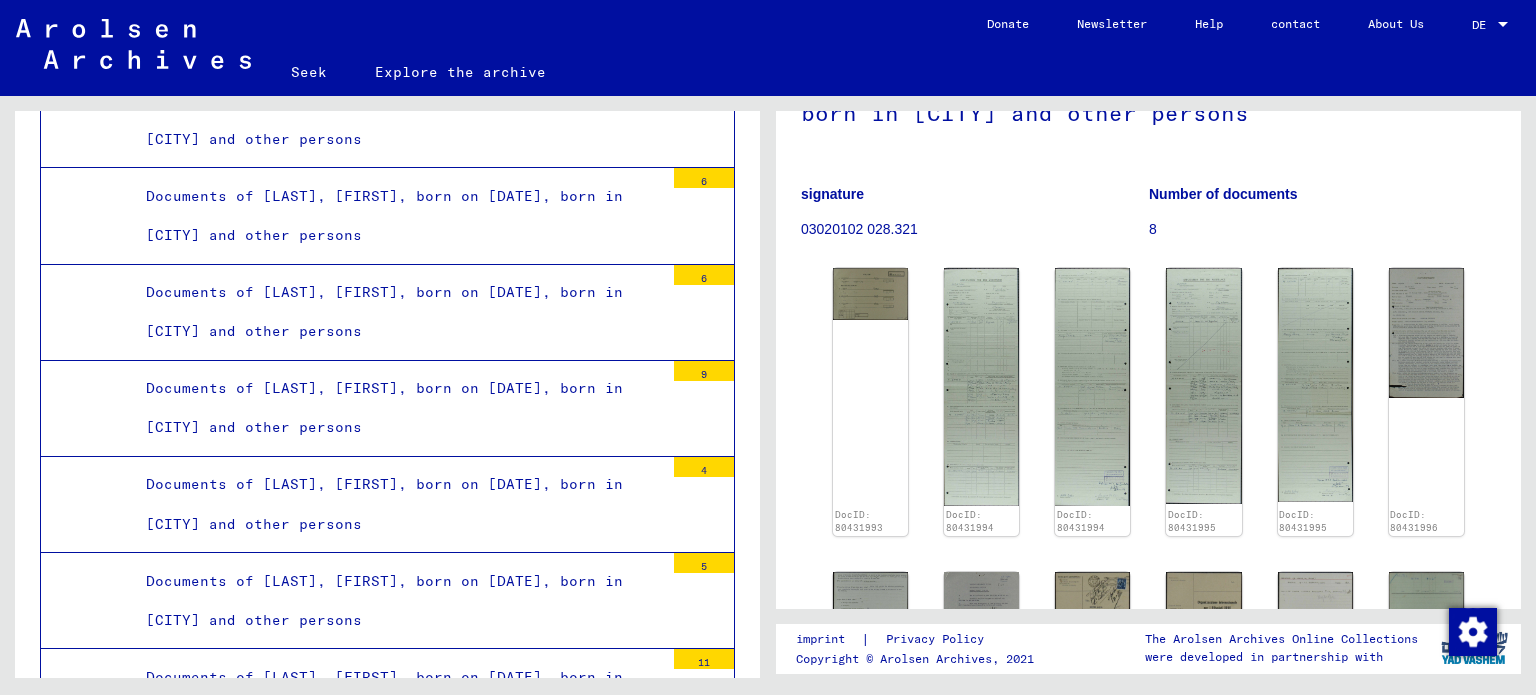 scroll, scrollTop: 300, scrollLeft: 0, axis: vertical 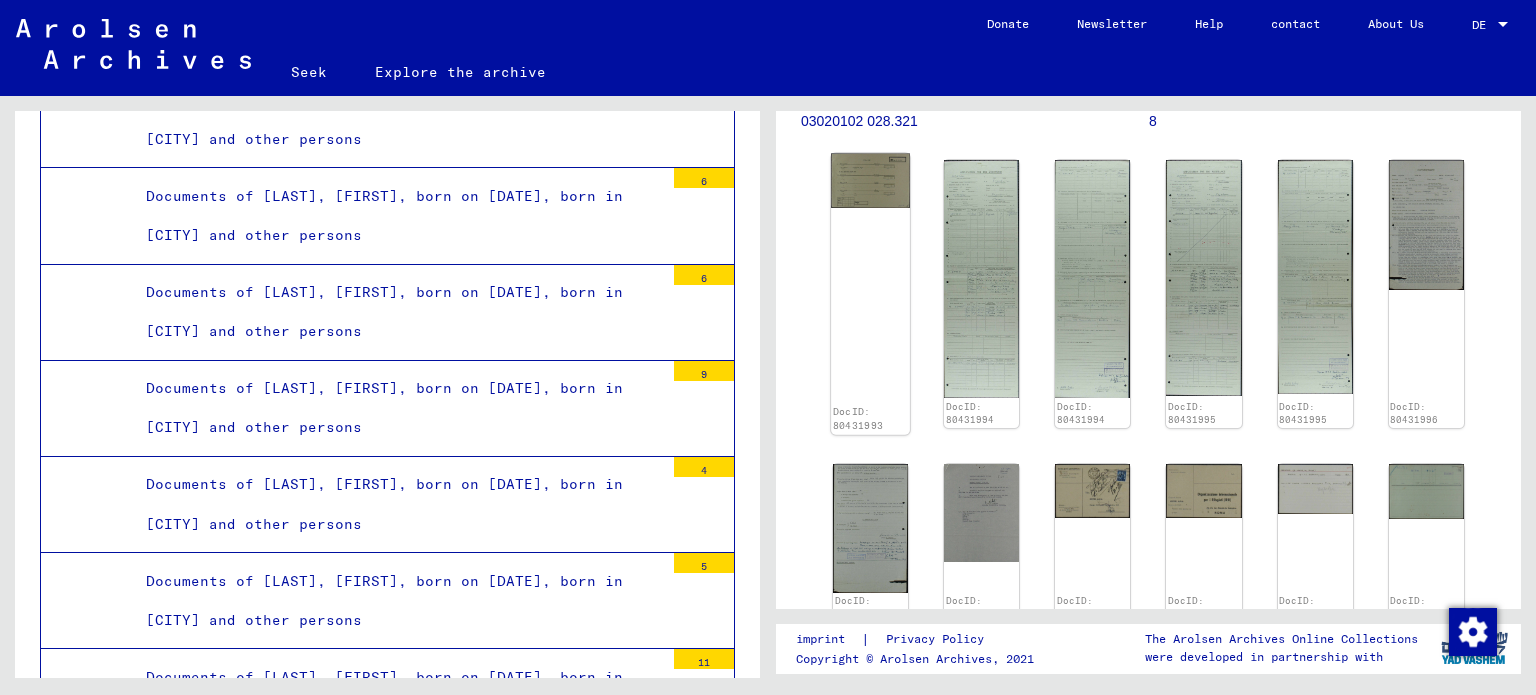 click 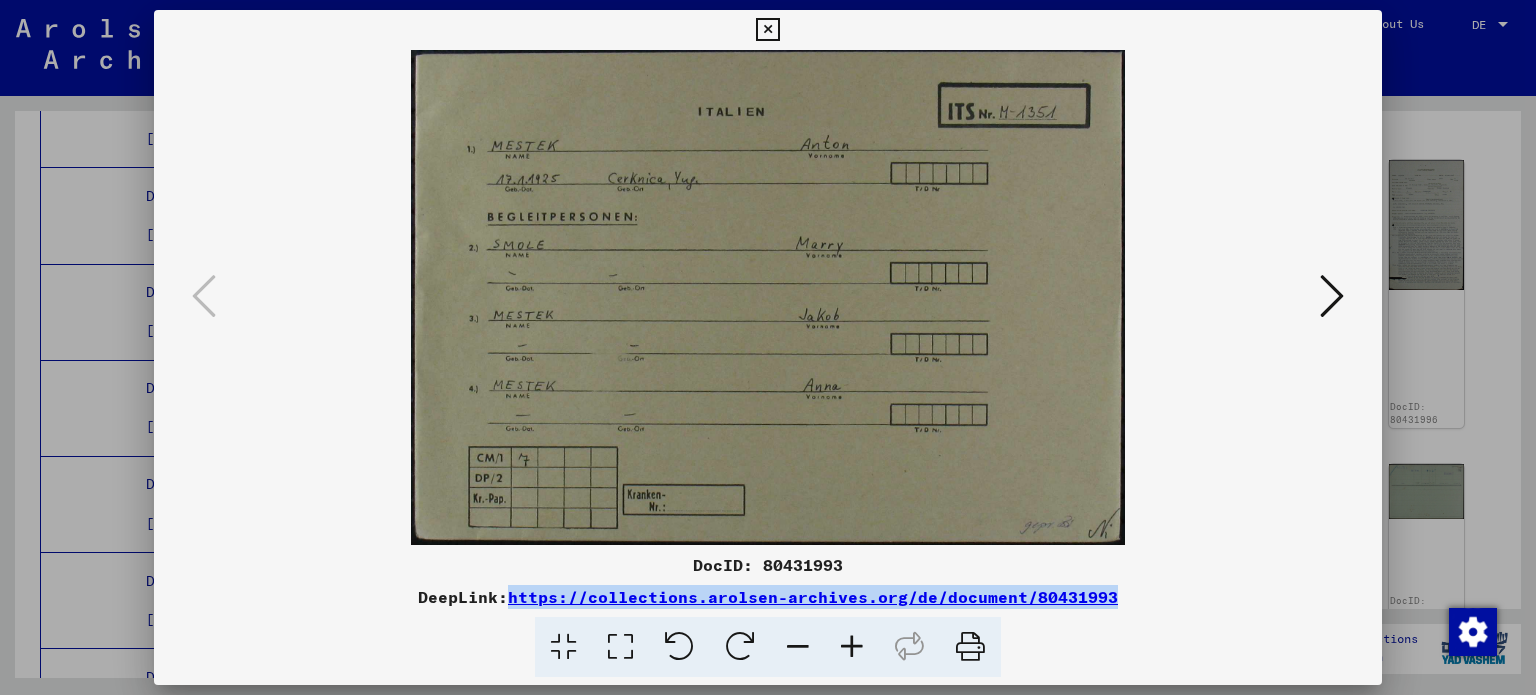 drag, startPoint x: 1134, startPoint y: 593, endPoint x: 515, endPoint y: 579, distance: 619.1583 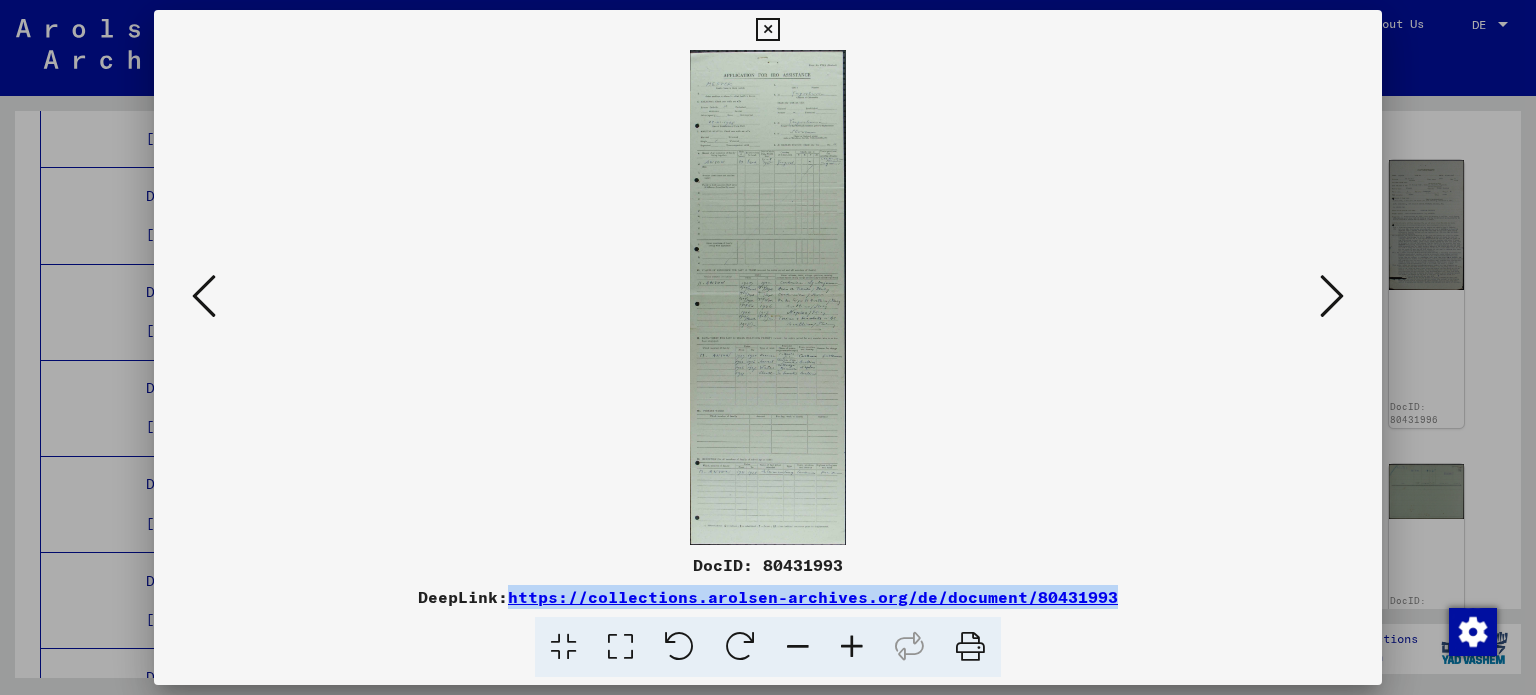 type 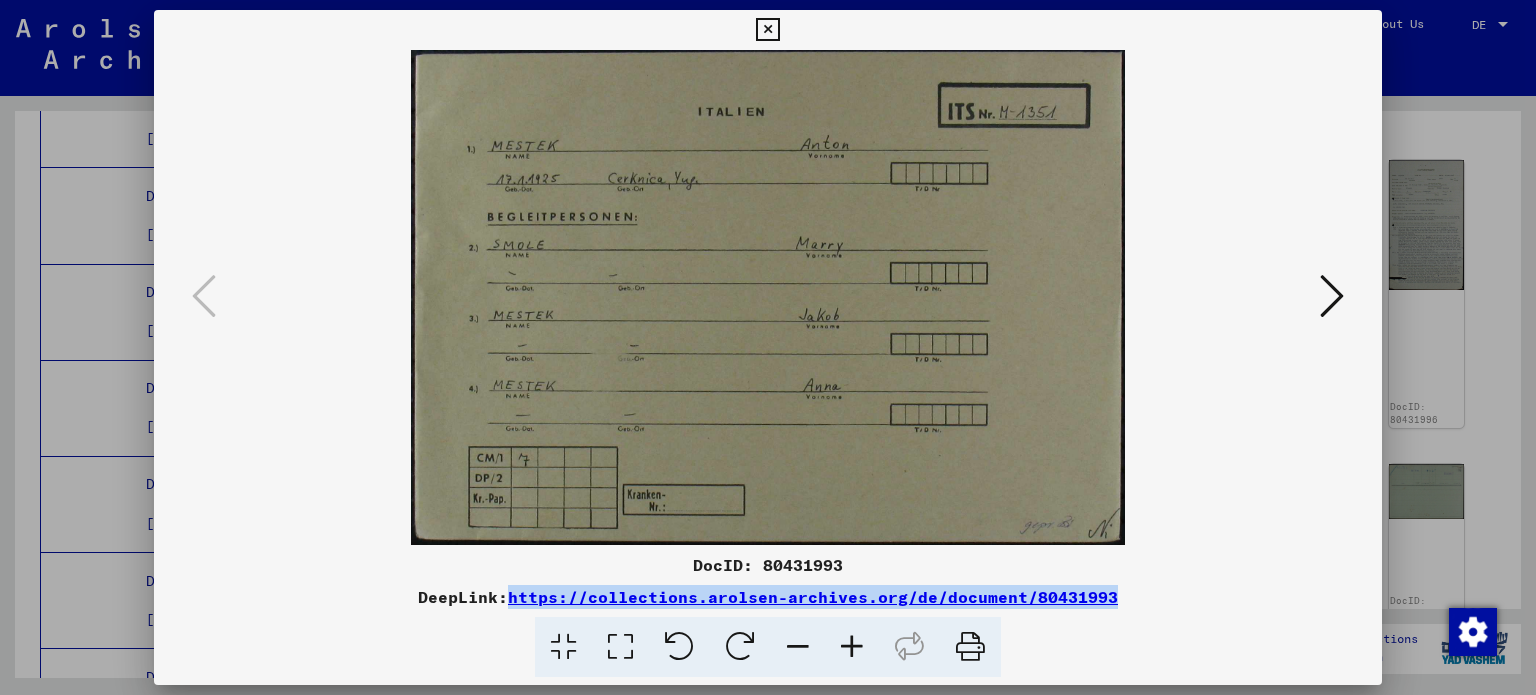 click at bounding box center [1332, 296] 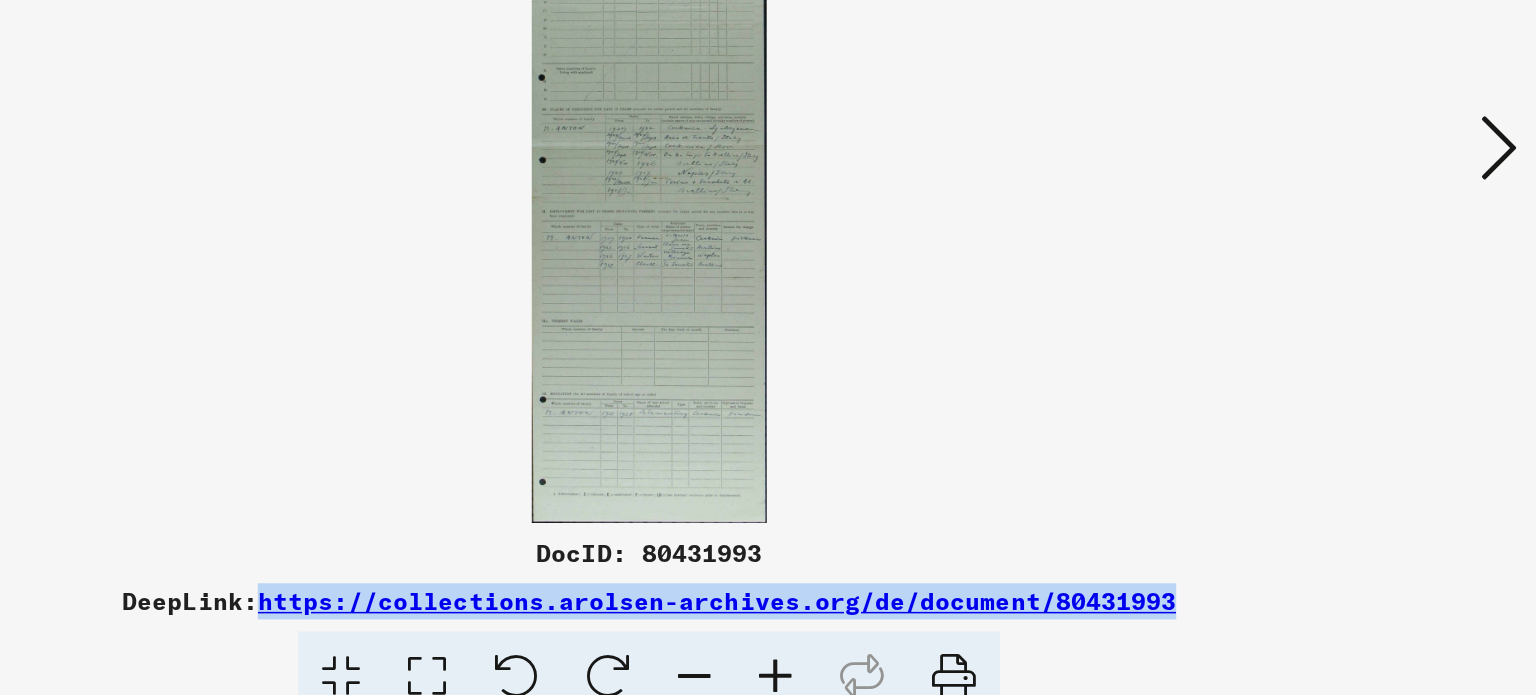 scroll, scrollTop: 0, scrollLeft: 0, axis: both 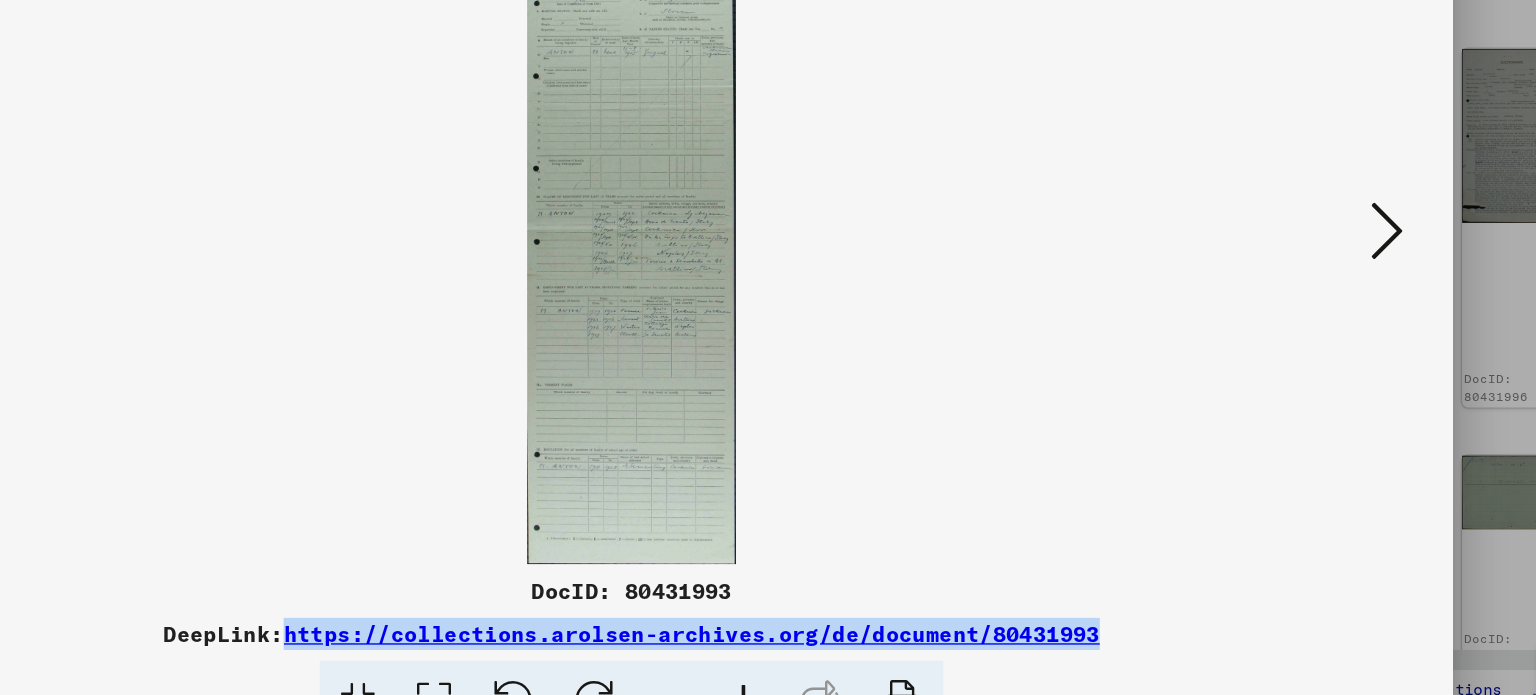 click at bounding box center (1332, 296) 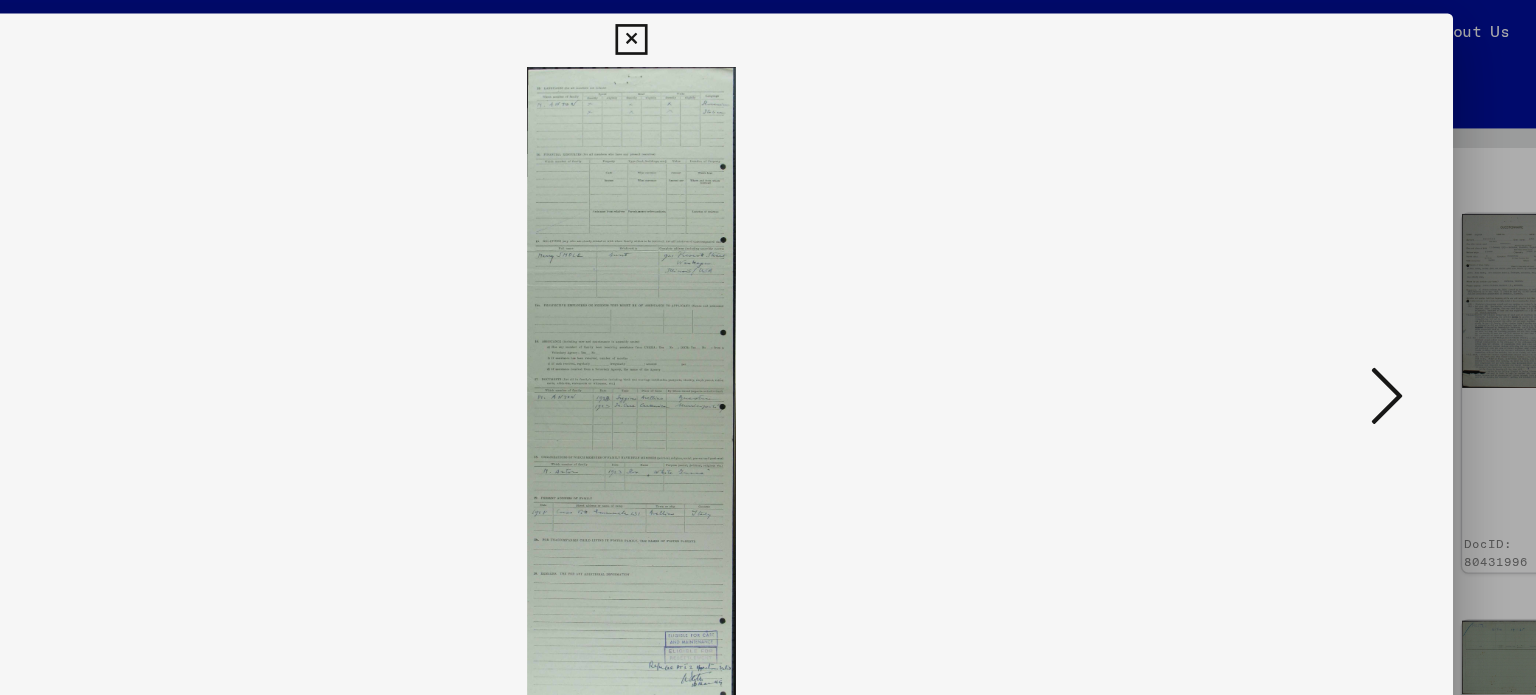 click at bounding box center [1332, 296] 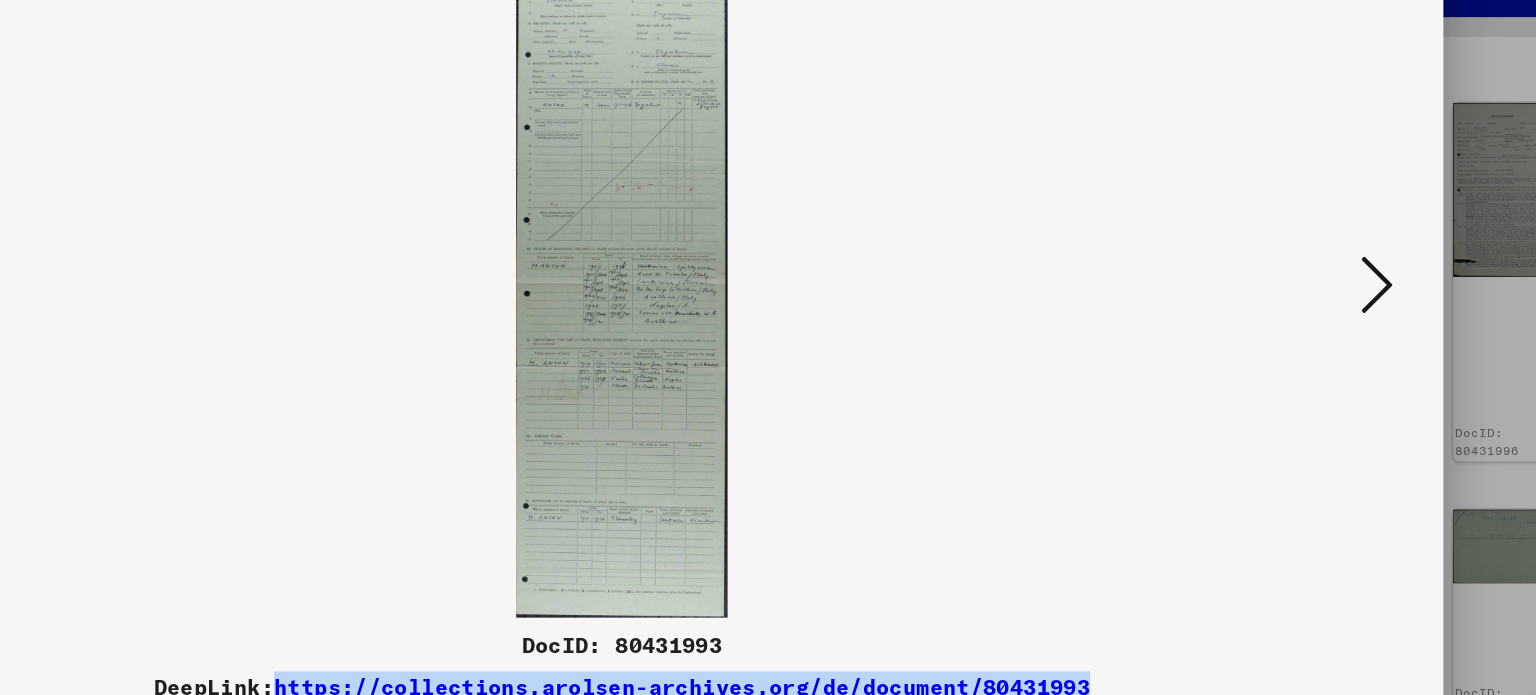 click at bounding box center [1332, 296] 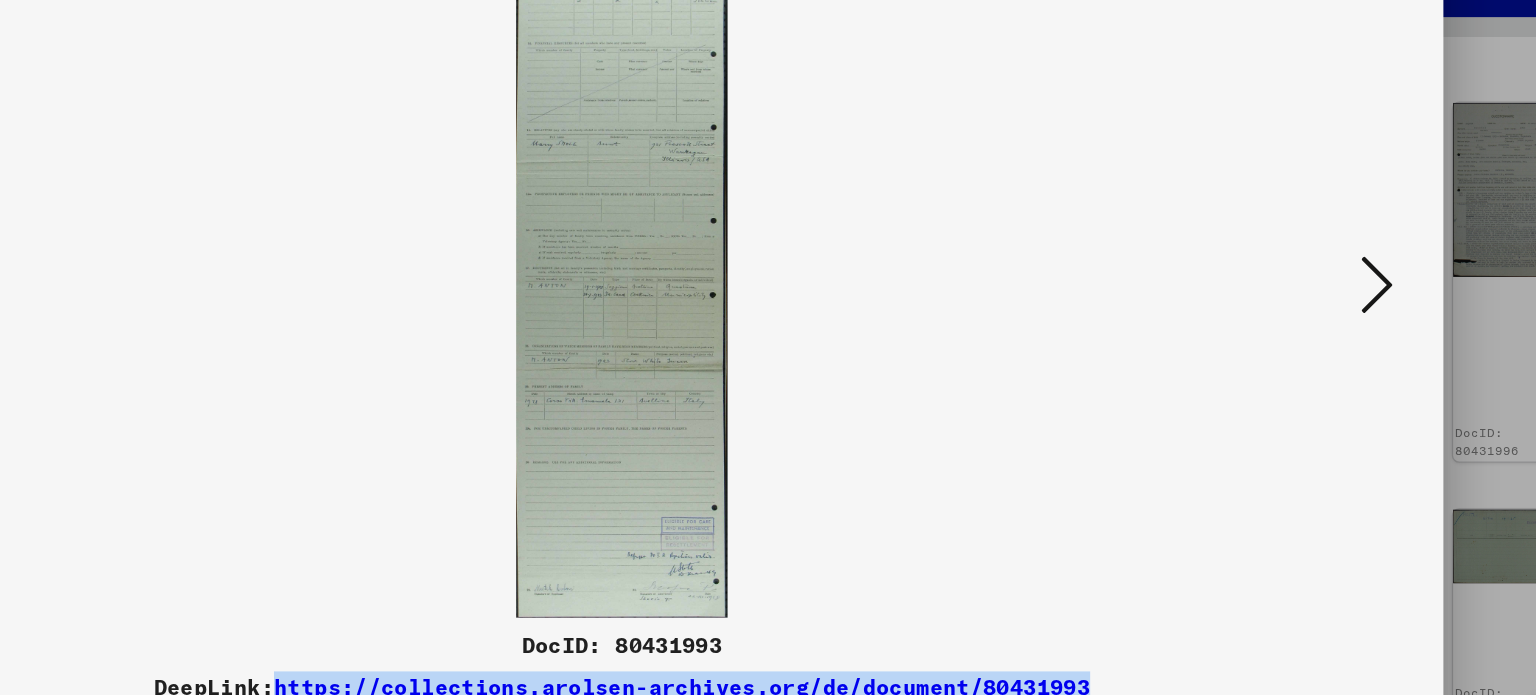click at bounding box center (1332, 296) 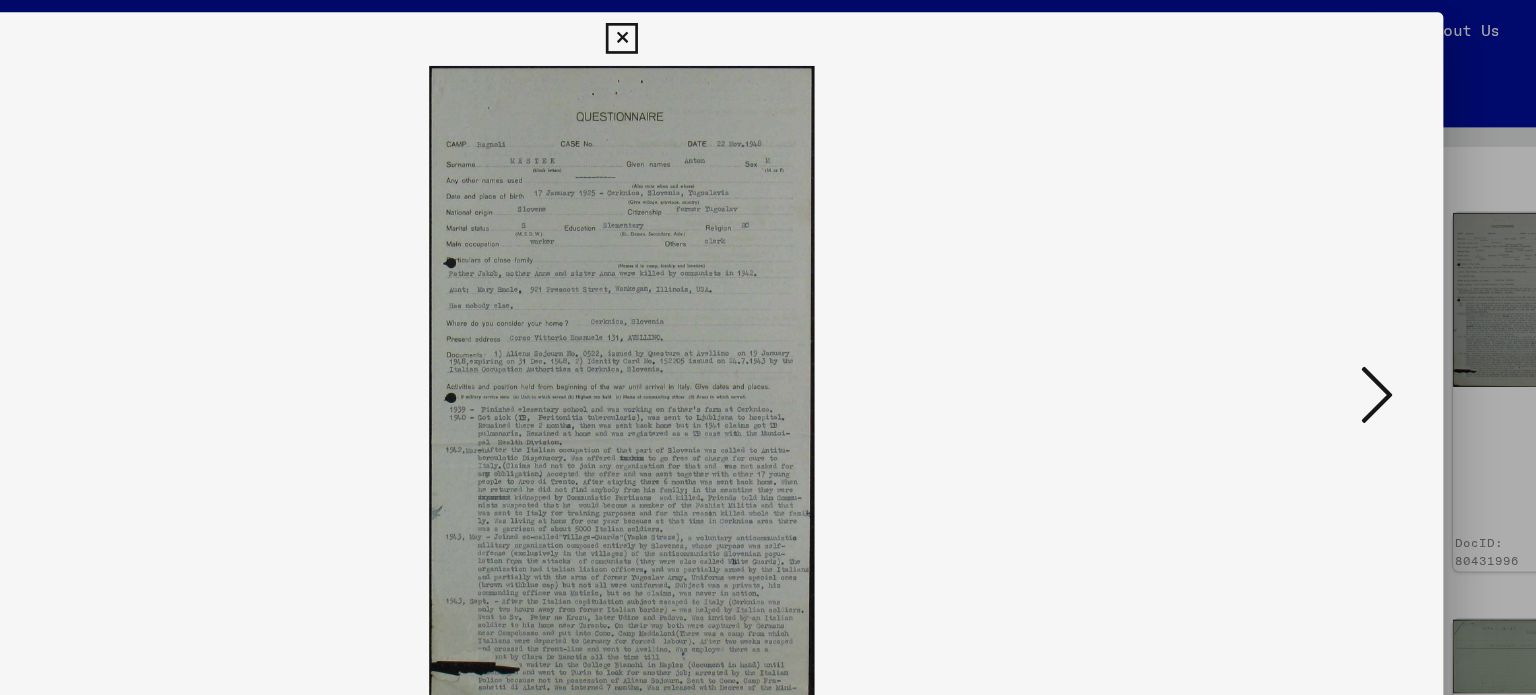 click at bounding box center (1332, 296) 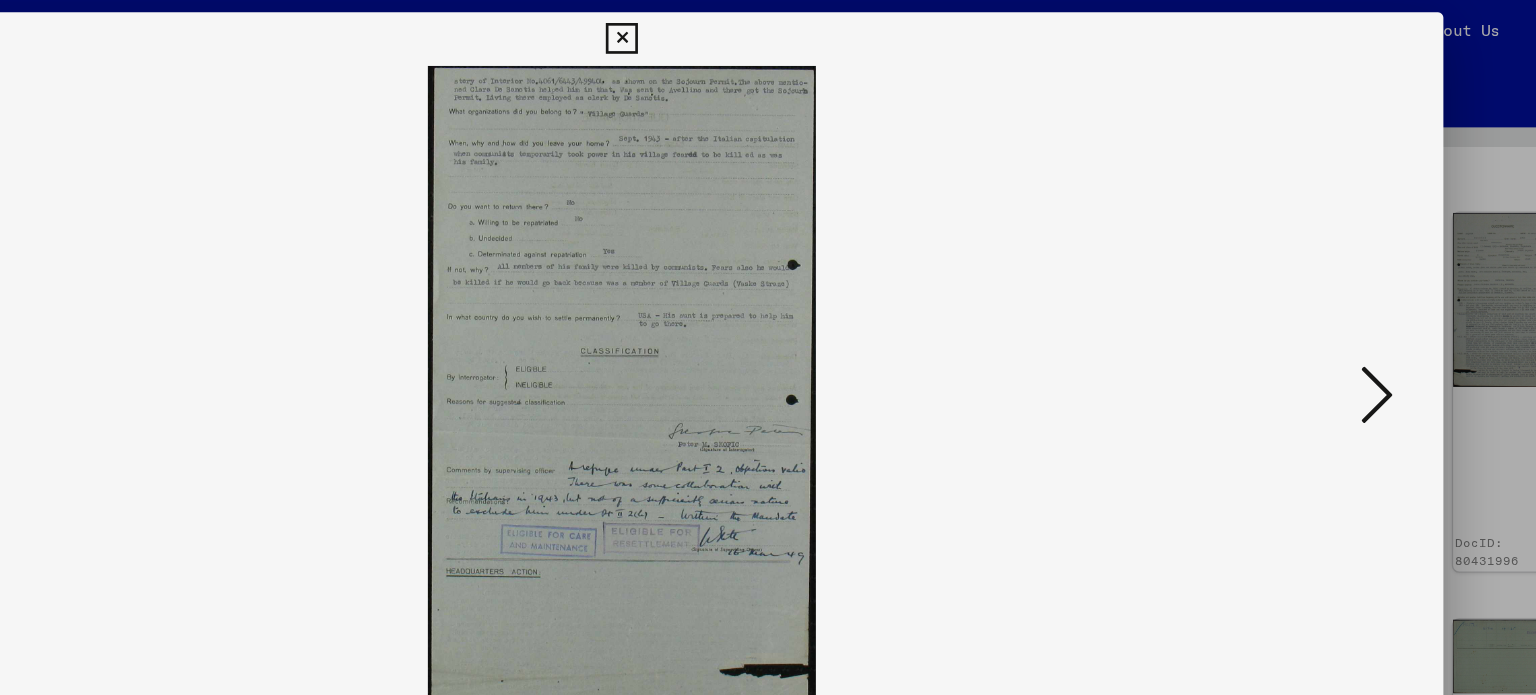 click at bounding box center (1332, 296) 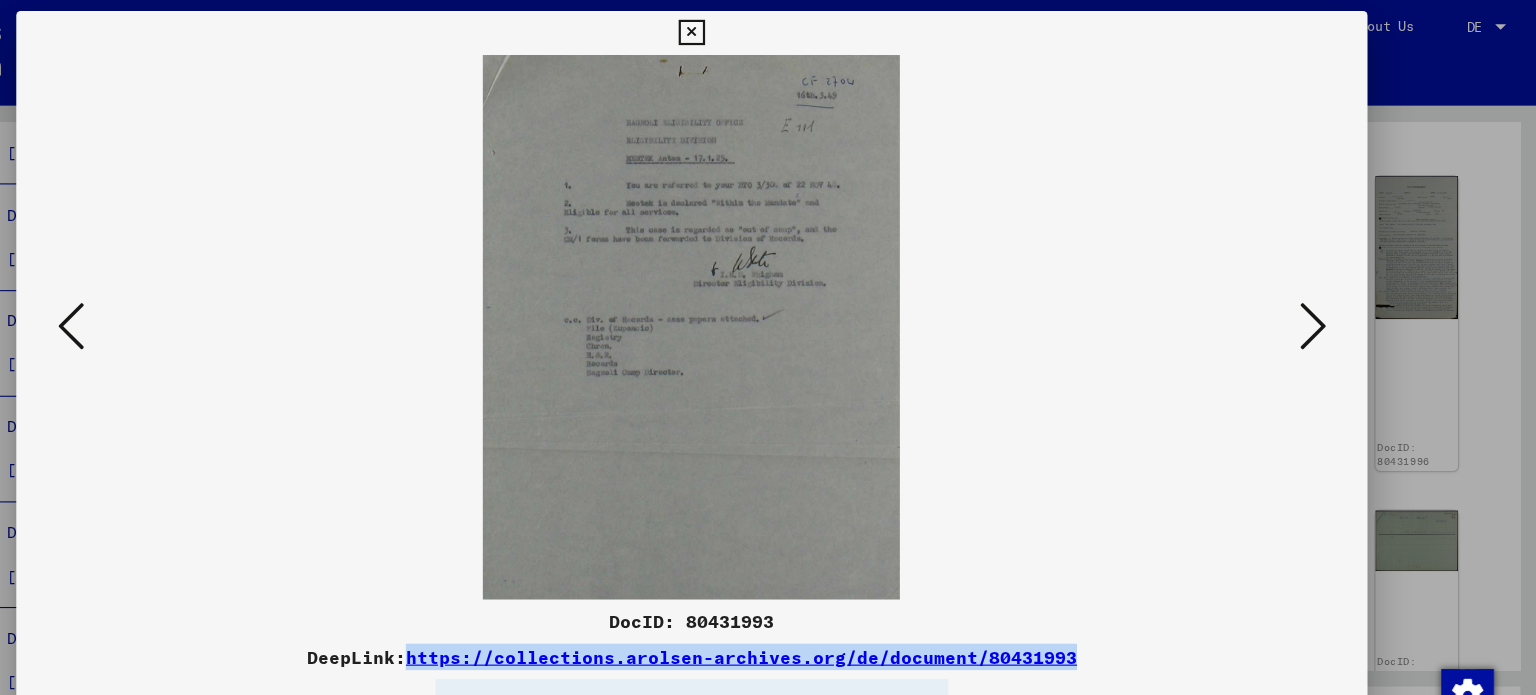 click at bounding box center (204, 296) 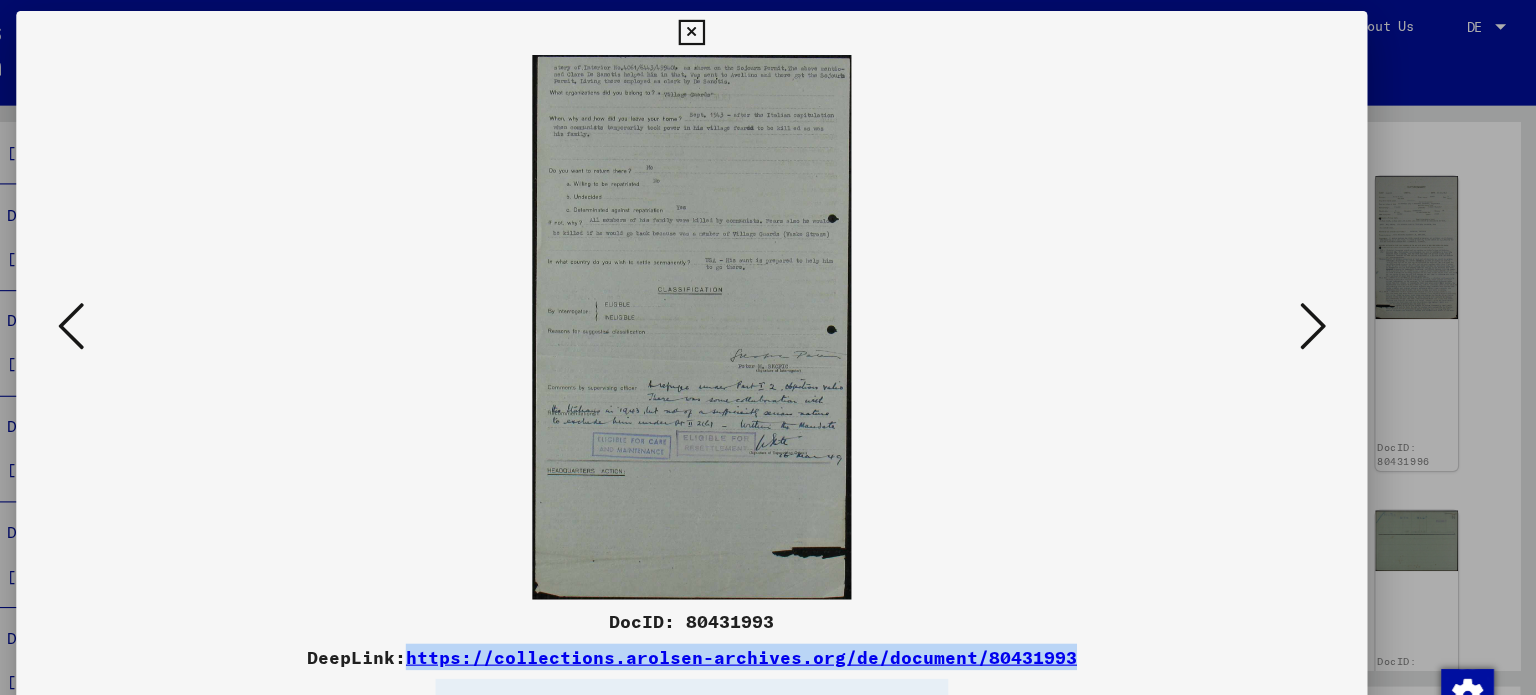 click at bounding box center (204, 296) 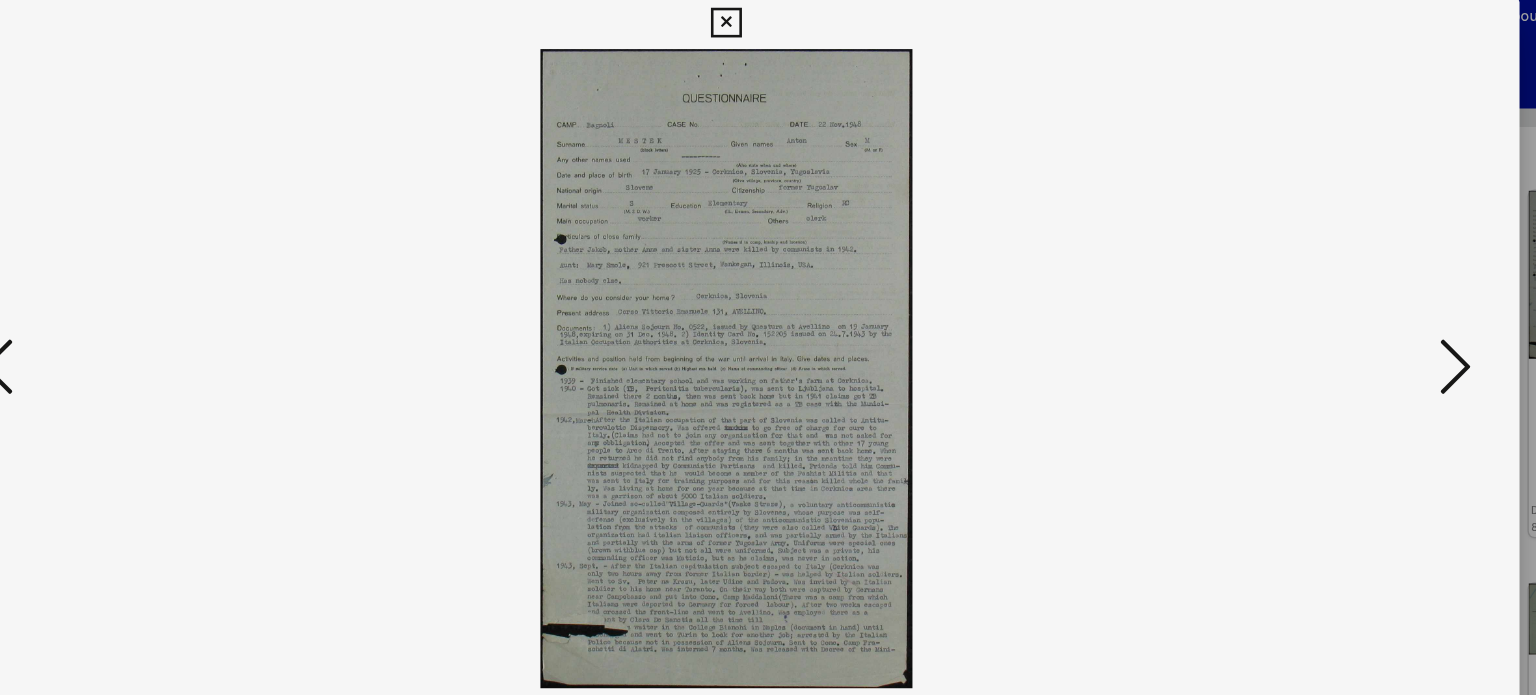 click at bounding box center [1332, 296] 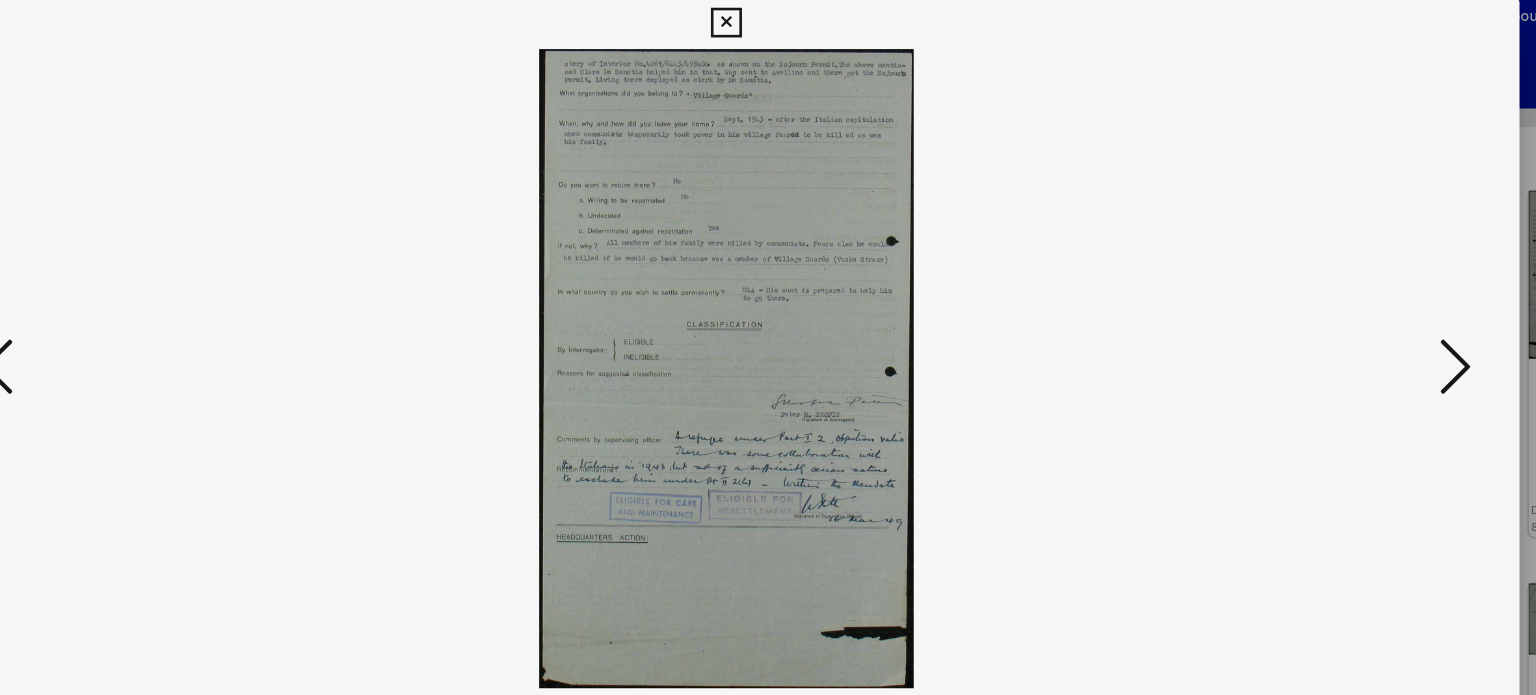 click at bounding box center [1332, 296] 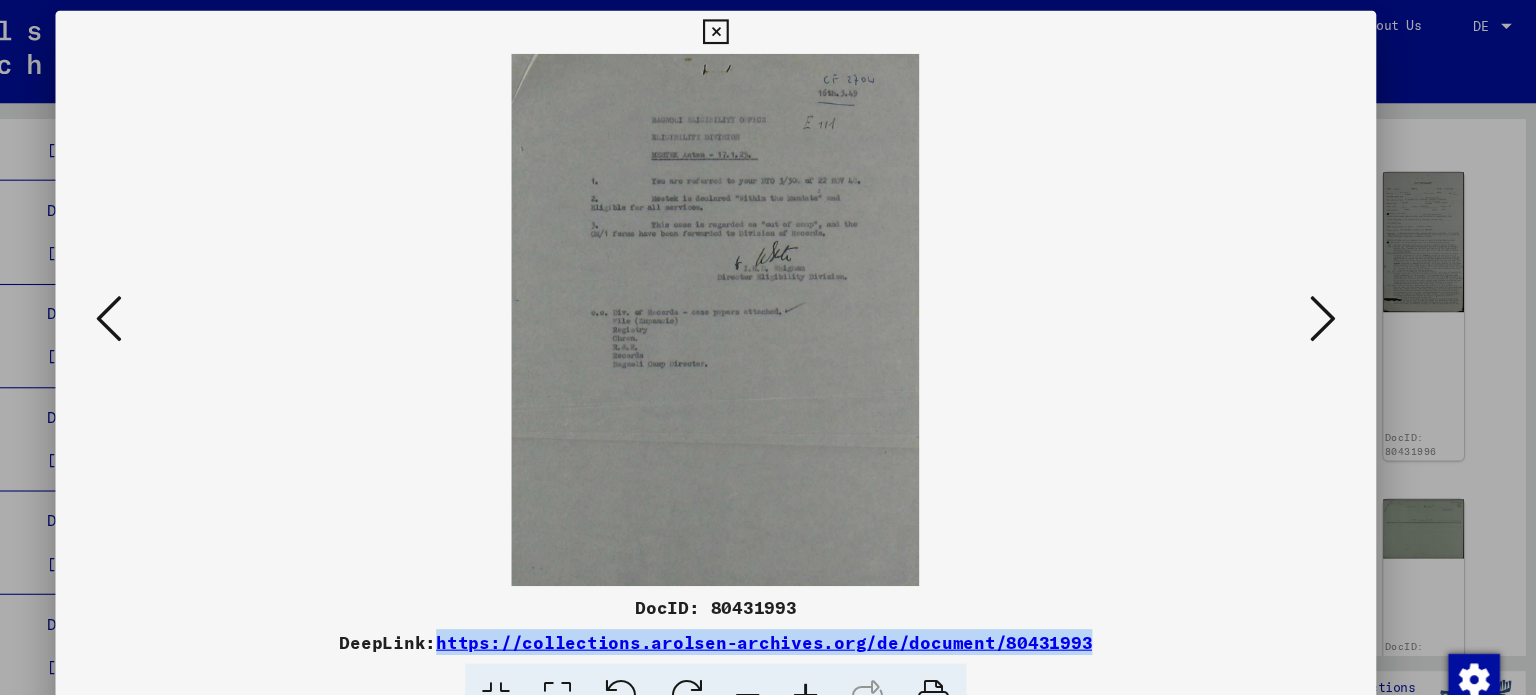 click at bounding box center [1332, 296] 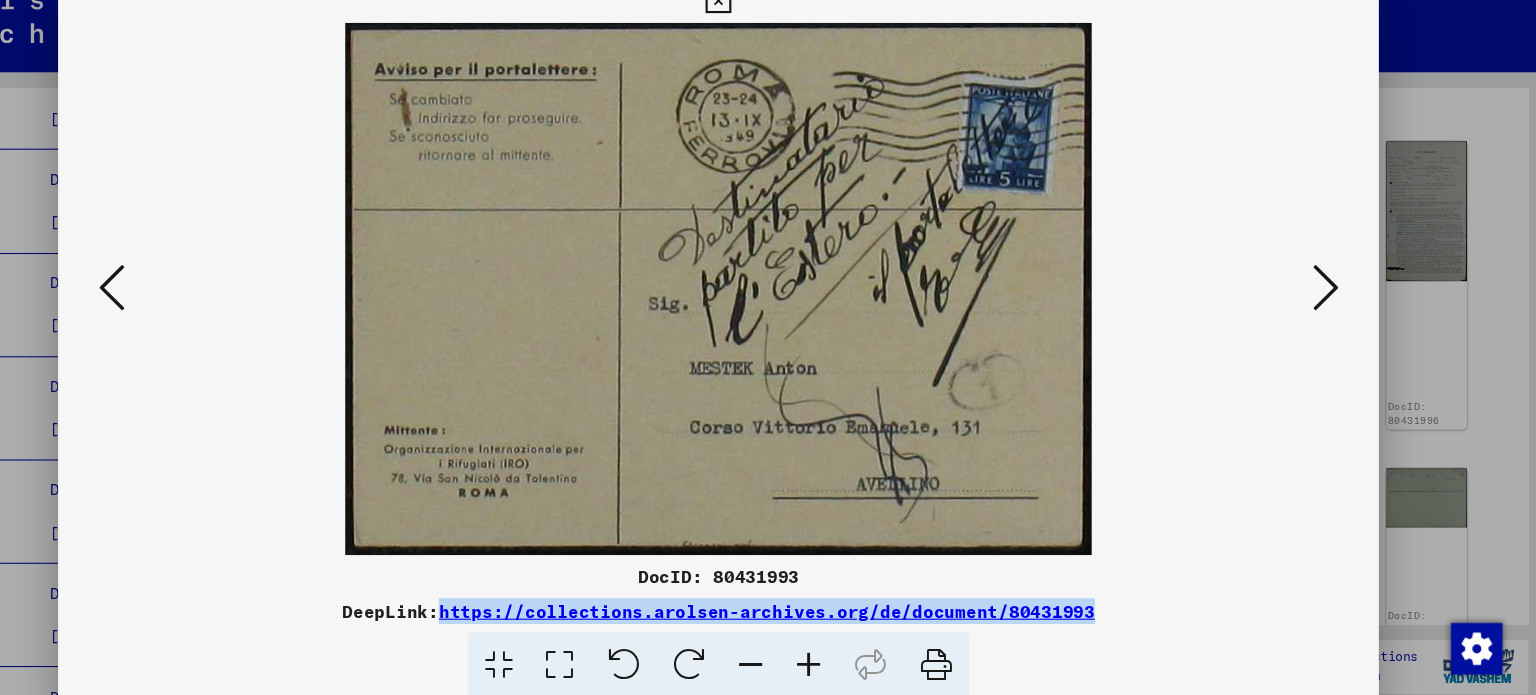 click at bounding box center [1332, 296] 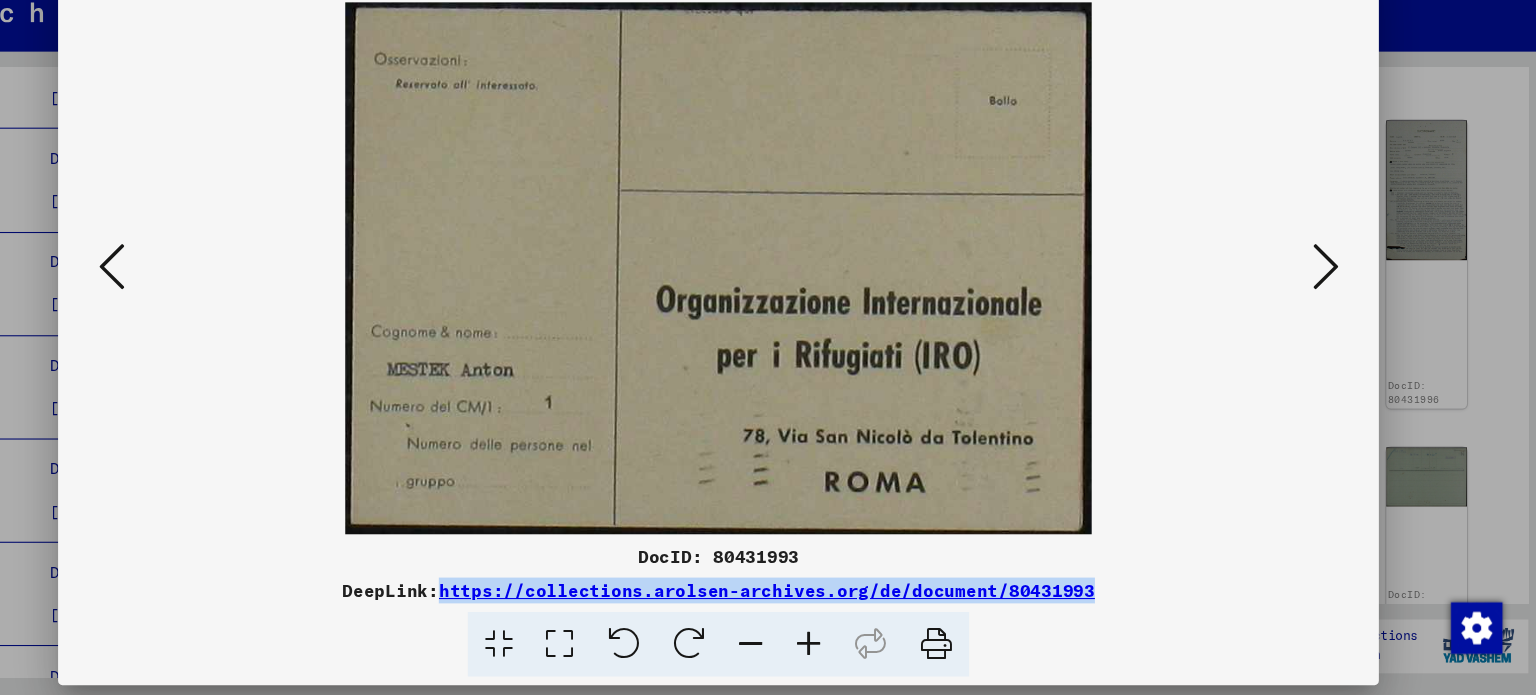 click at bounding box center [1332, 296] 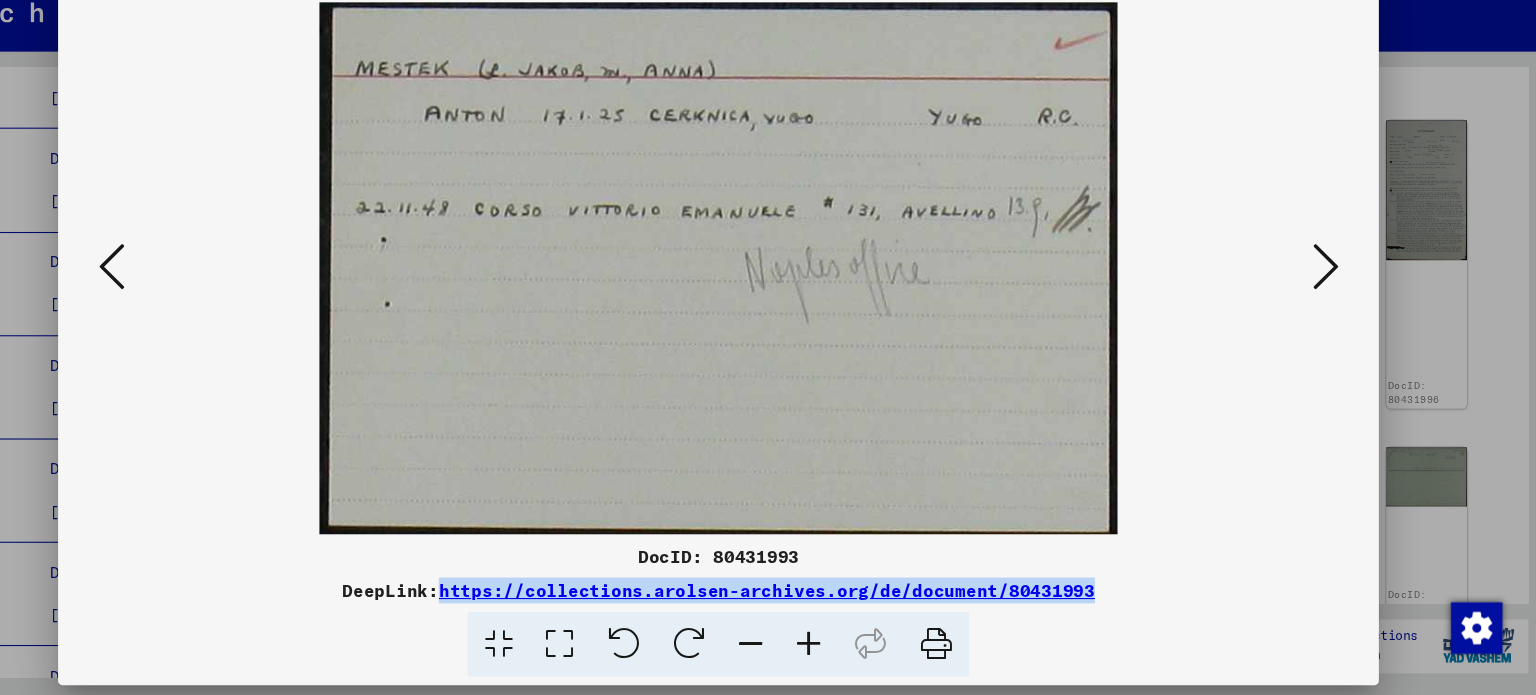 click at bounding box center [1332, 296] 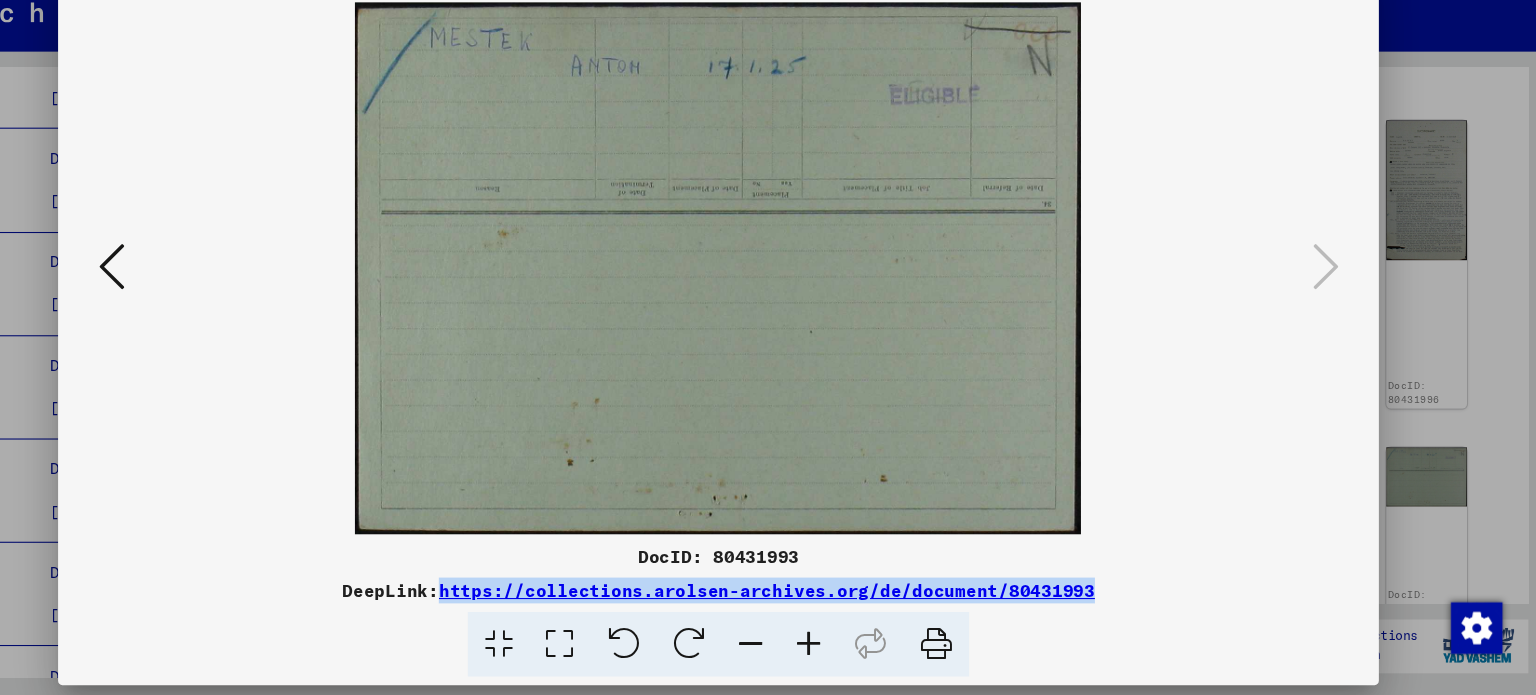 drag, startPoint x: 1075, startPoint y: 331, endPoint x: 1055, endPoint y: 471, distance: 141.42136 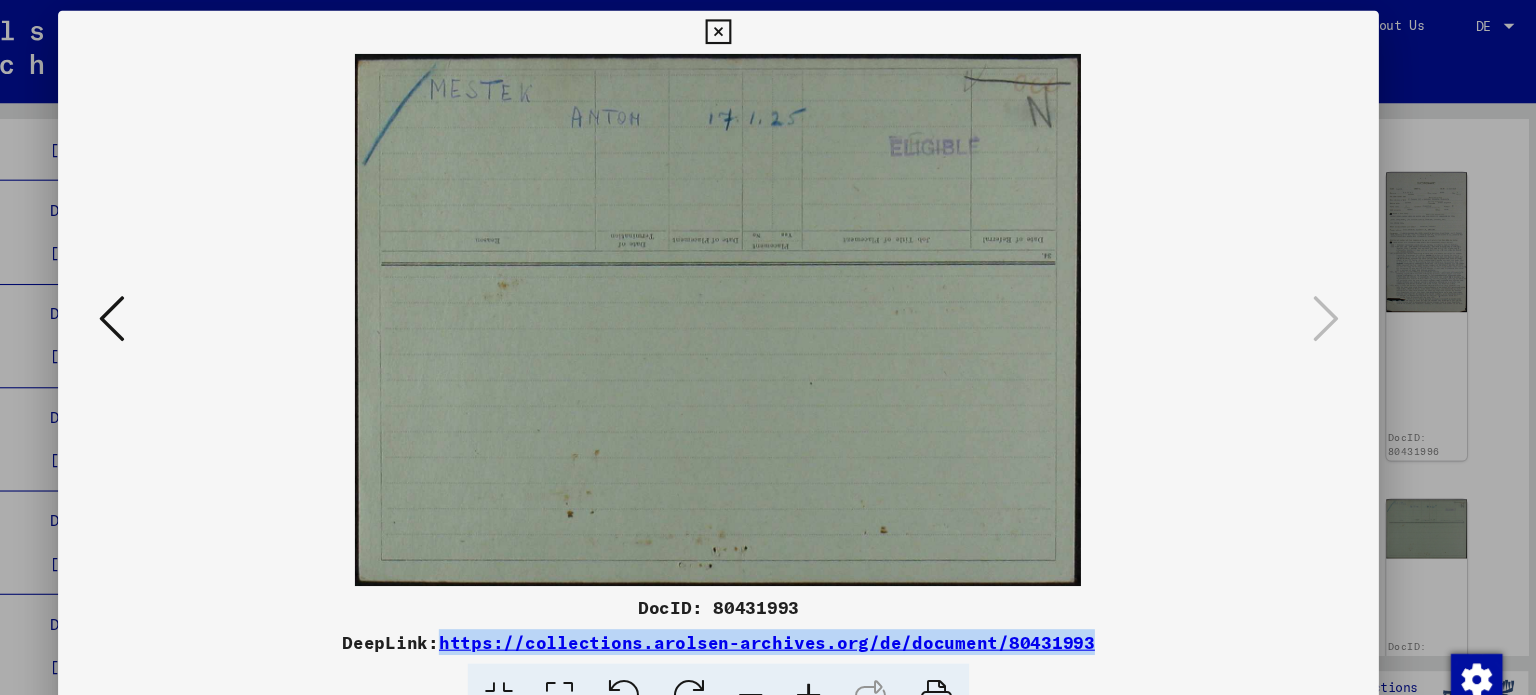 click at bounding box center [204, 296] 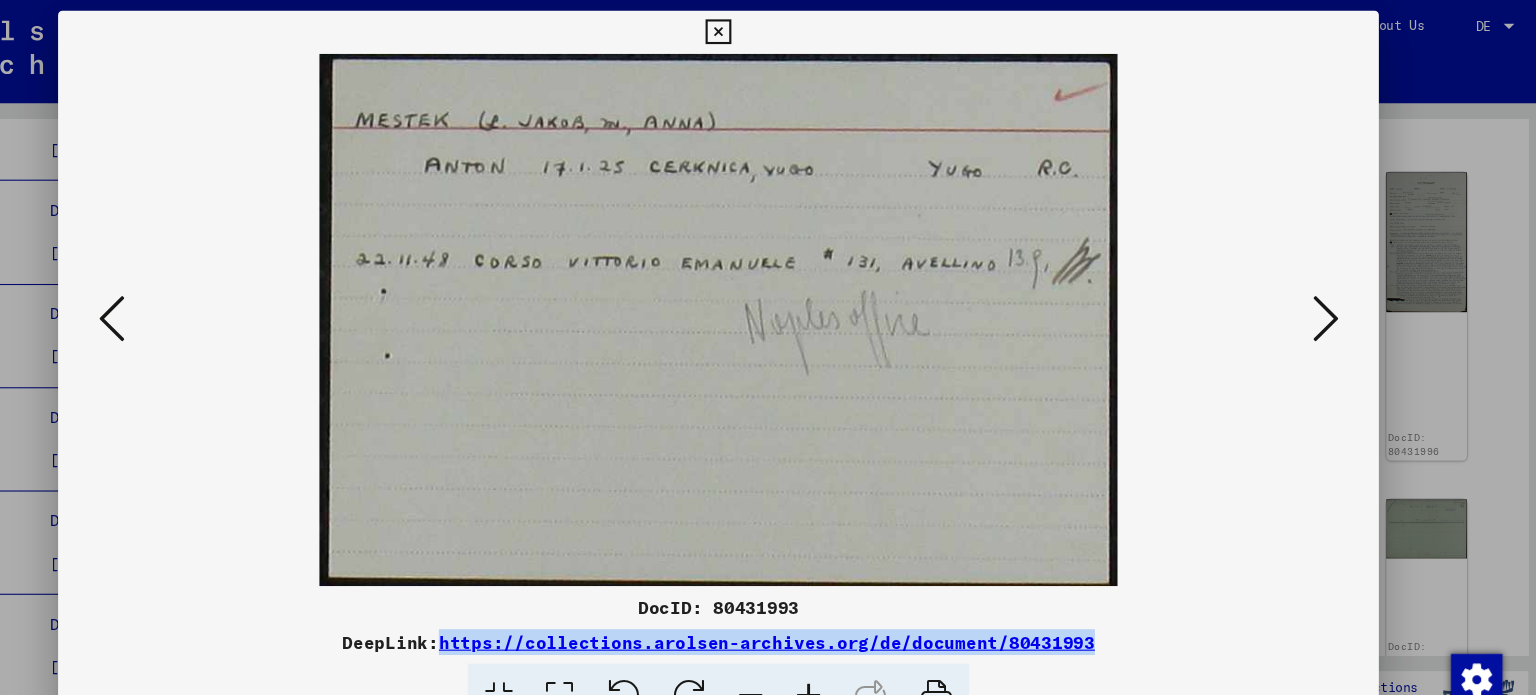 click at bounding box center (204, 296) 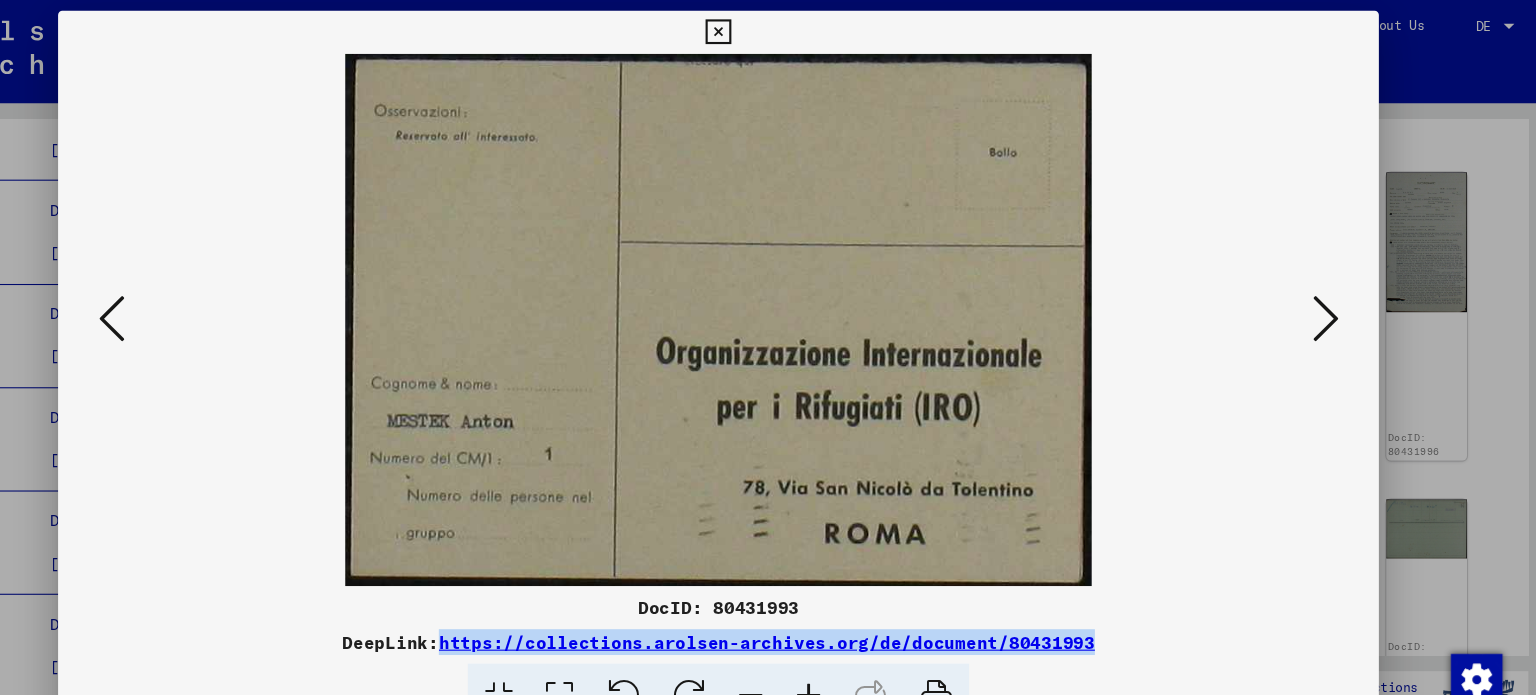 click at bounding box center [204, 296] 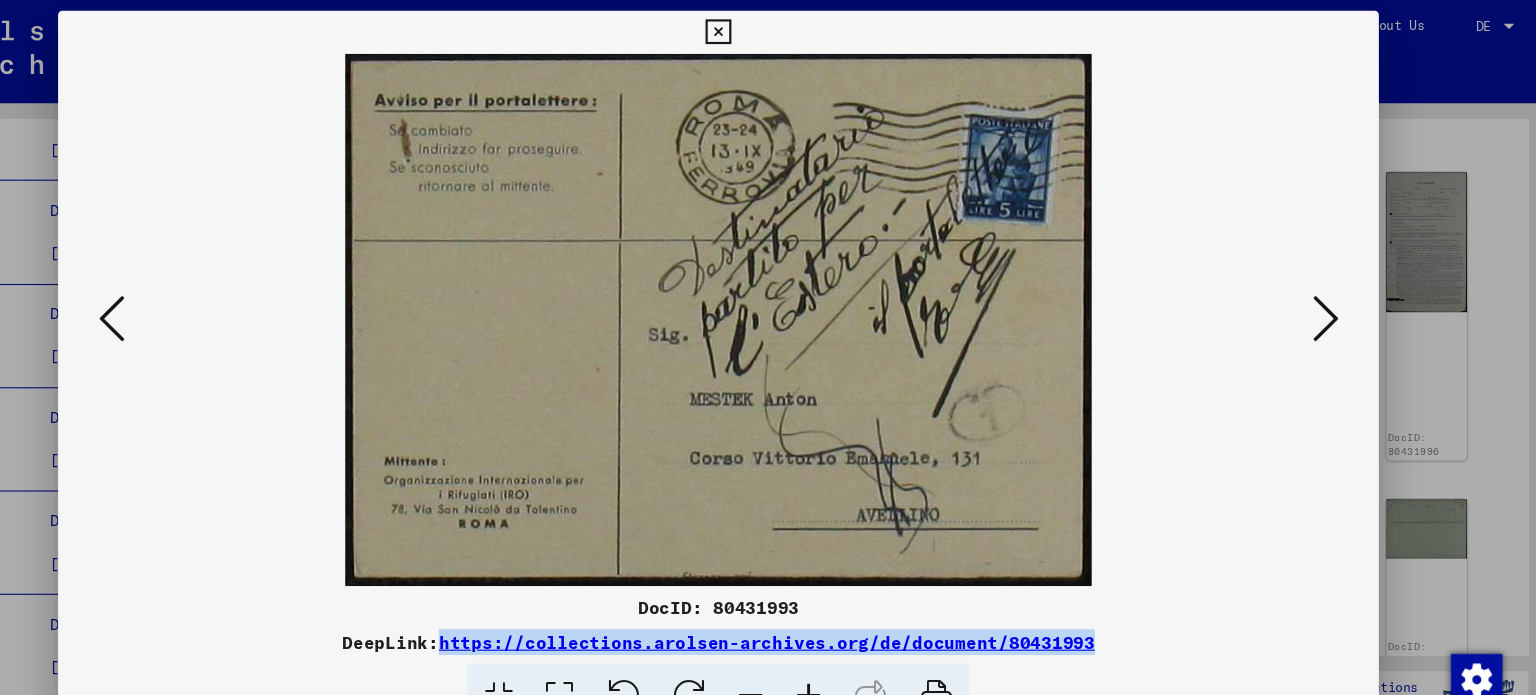 click at bounding box center (204, 296) 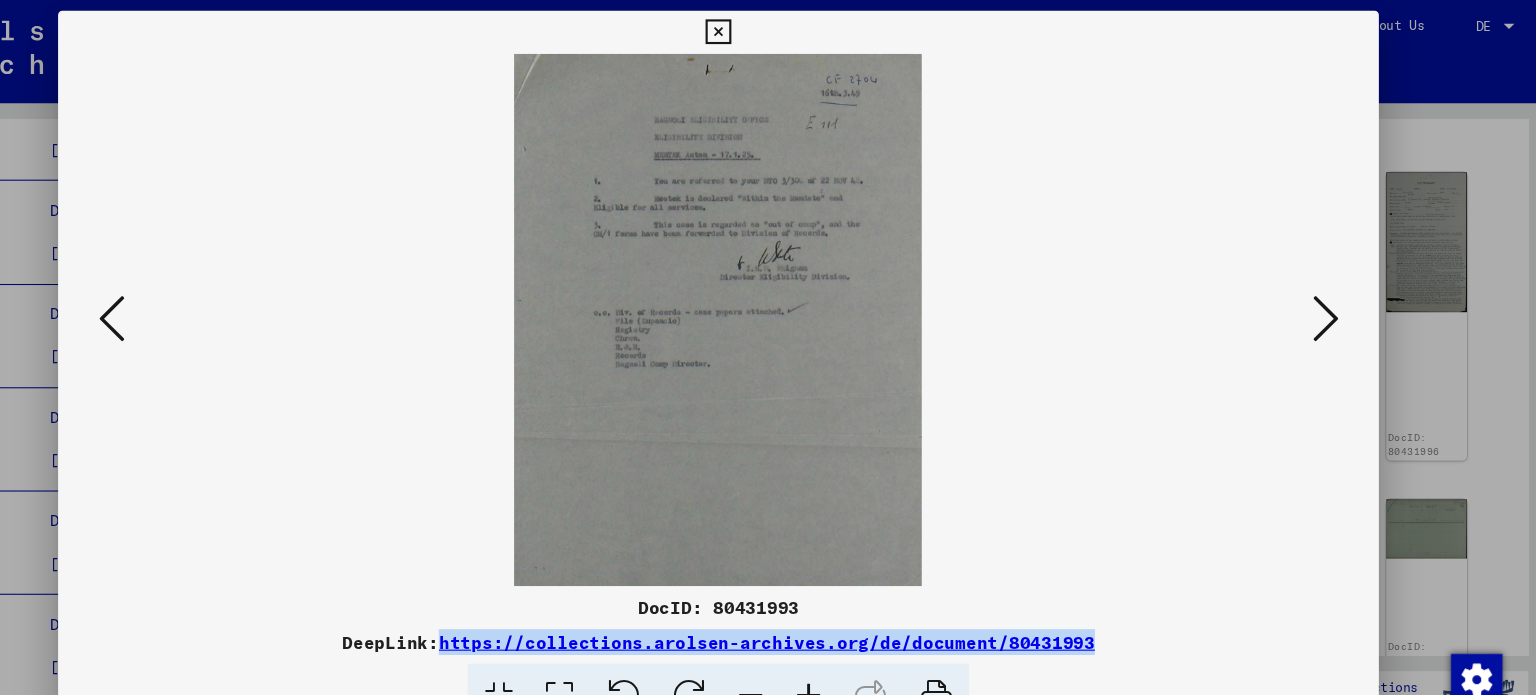 click at bounding box center [204, 296] 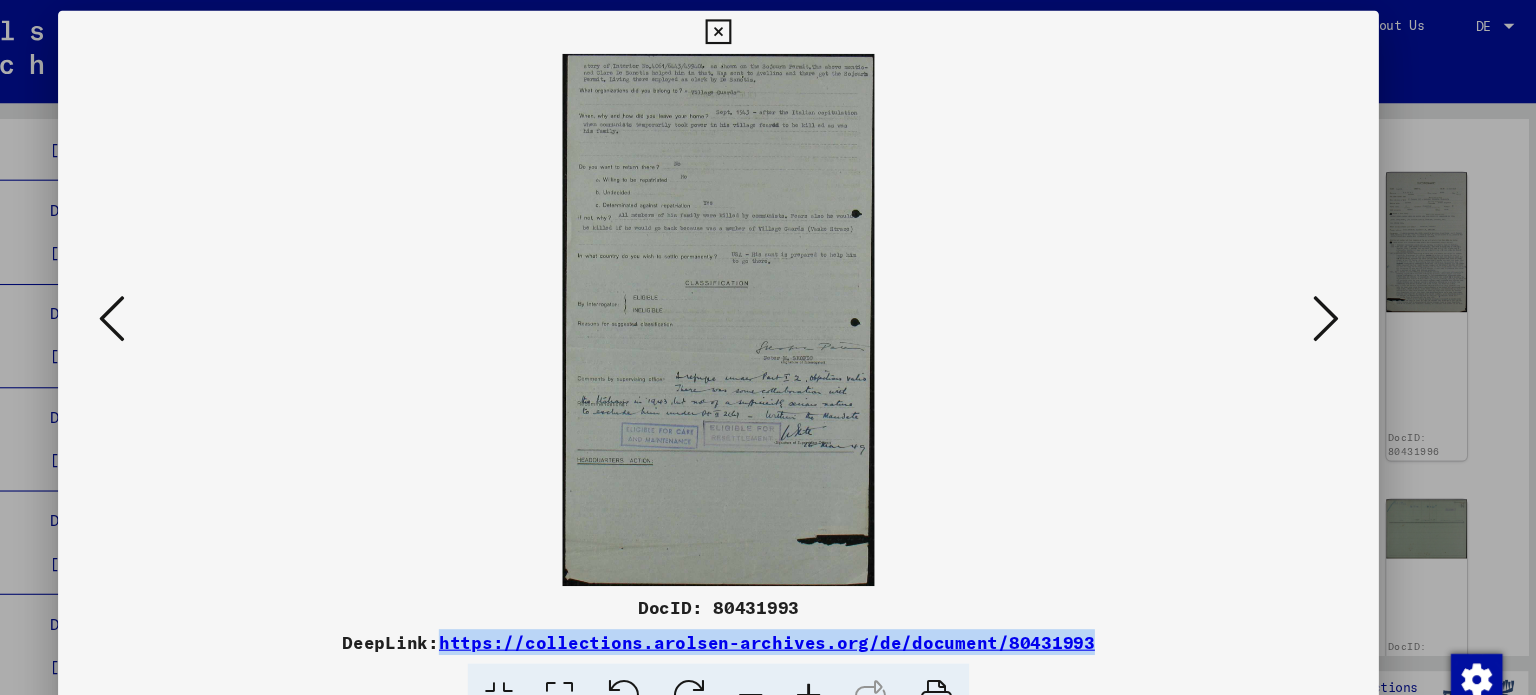 click at bounding box center (204, 296) 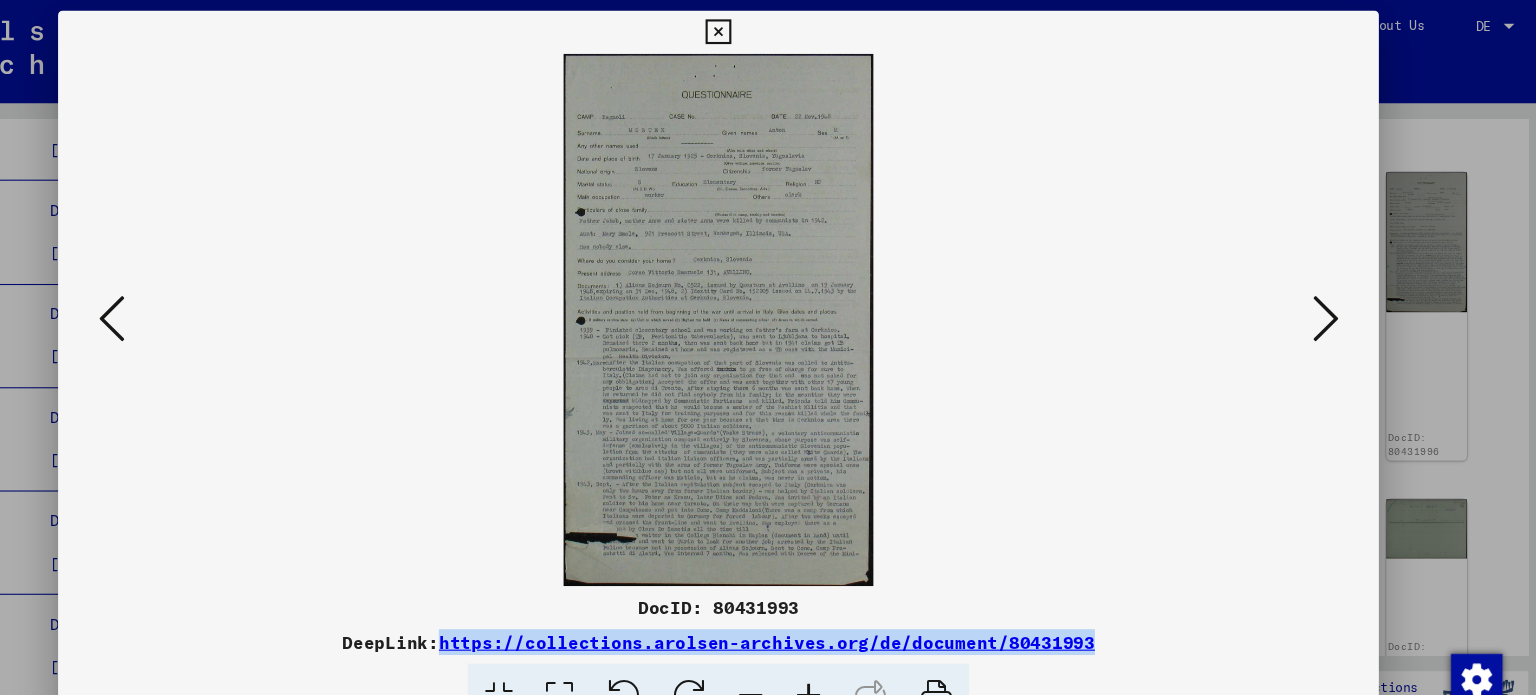 click at bounding box center [204, 296] 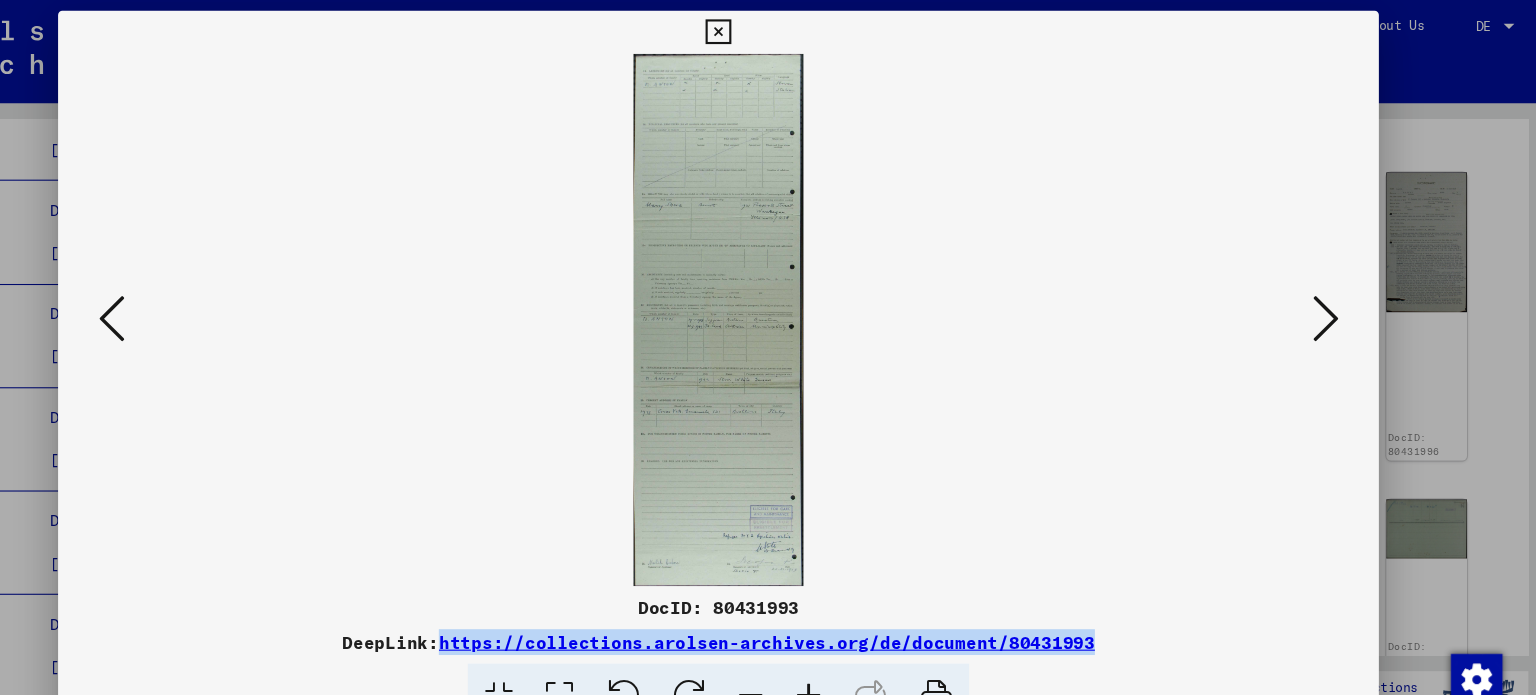 click at bounding box center [204, 296] 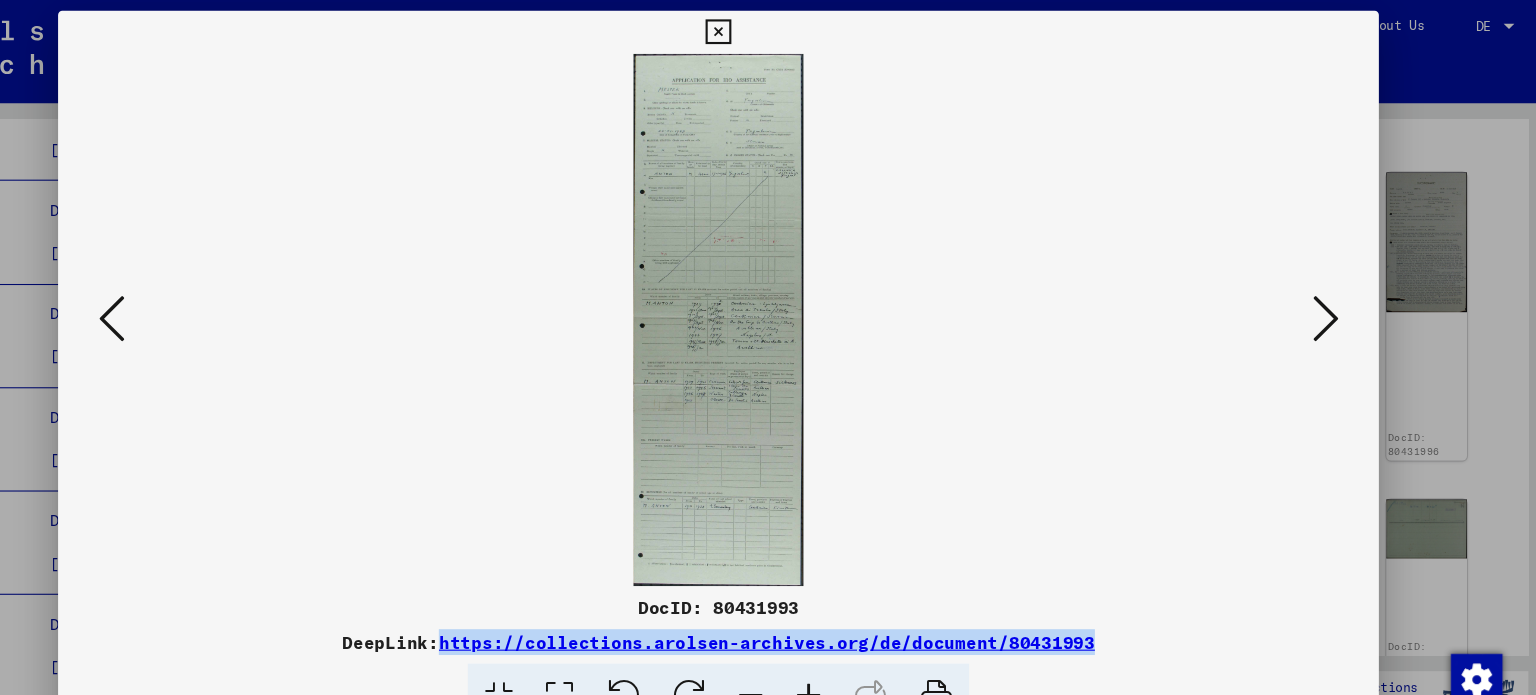 click at bounding box center [204, 296] 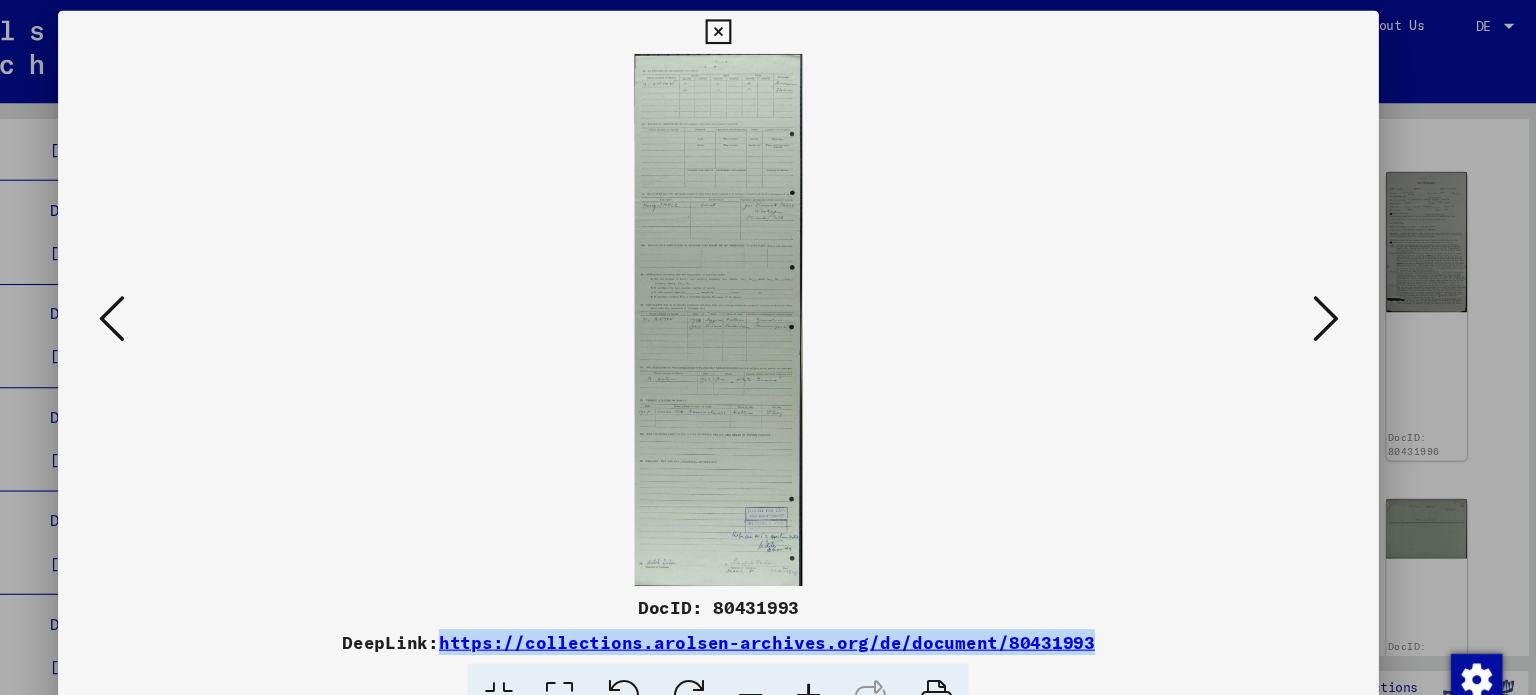 click at bounding box center [204, 296] 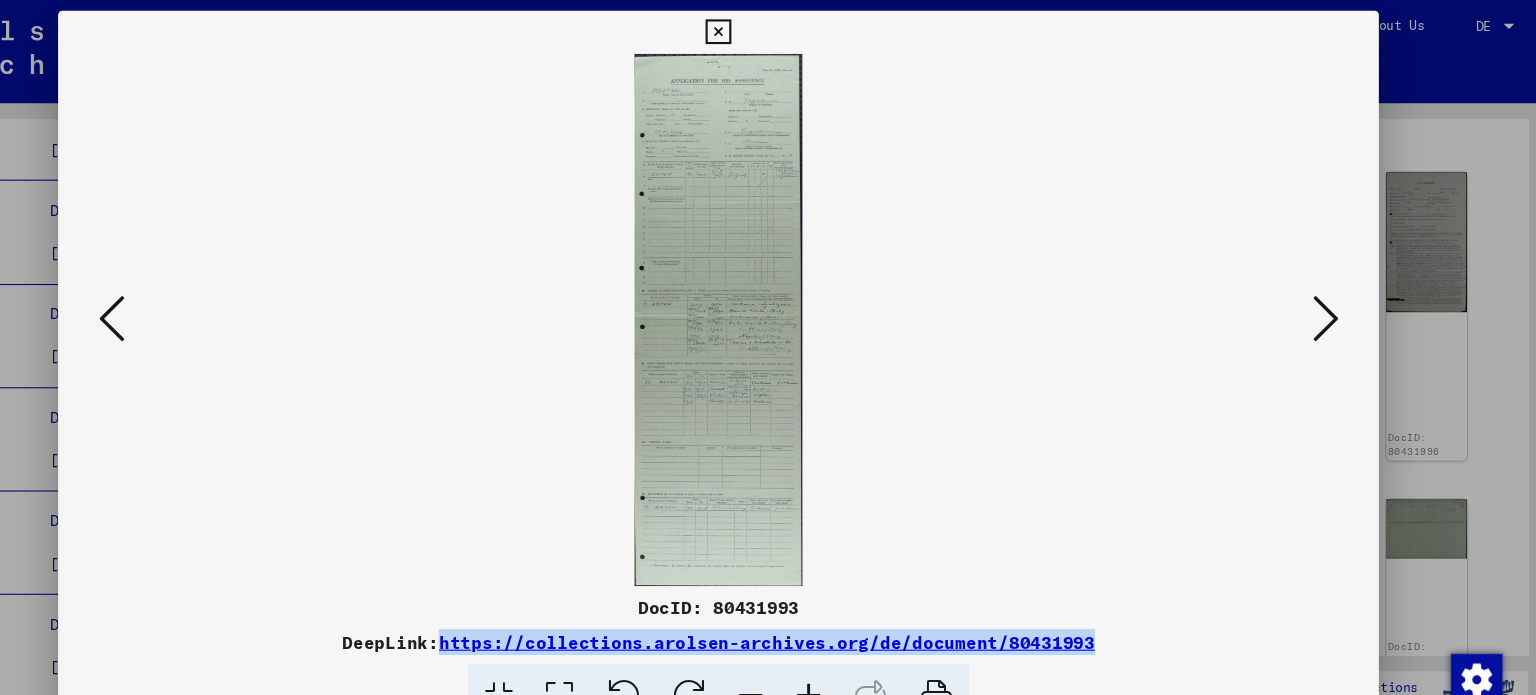 click at bounding box center [204, 296] 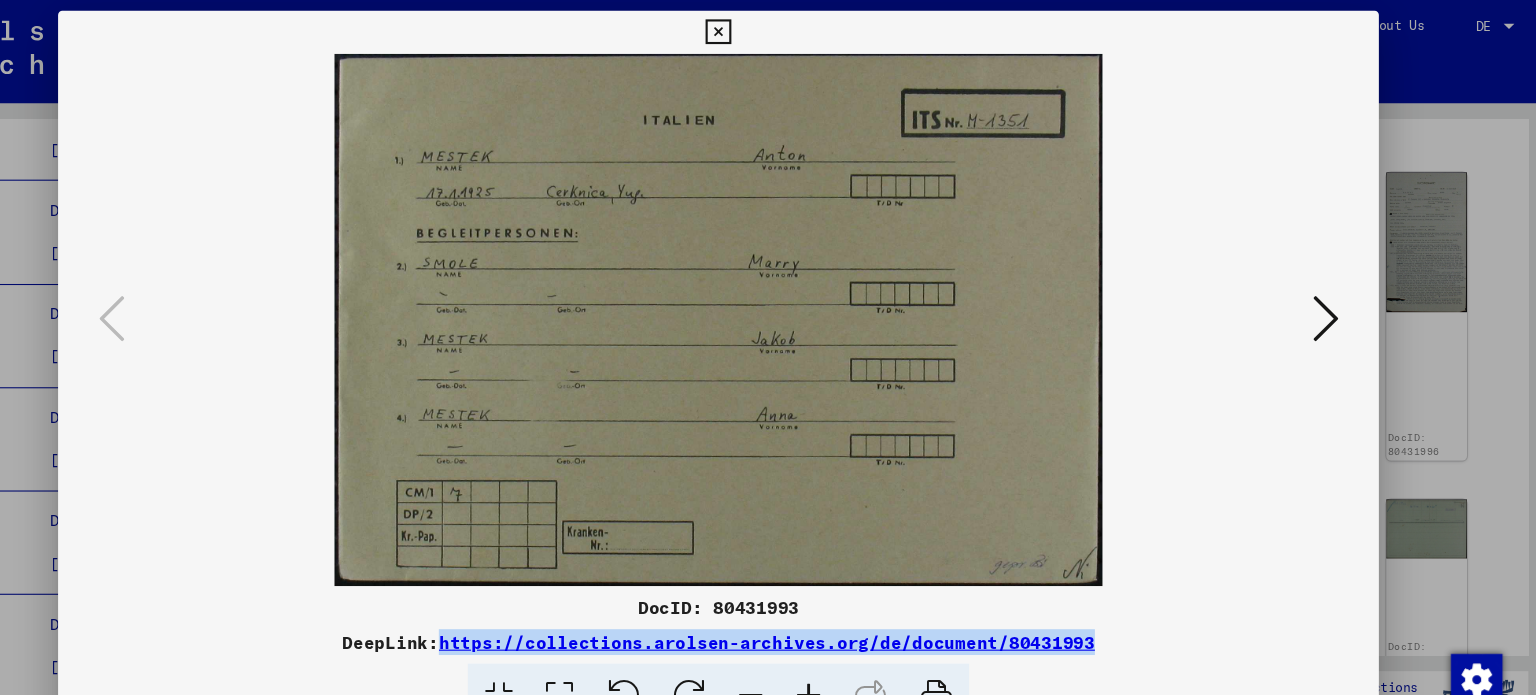 click at bounding box center (1332, 296) 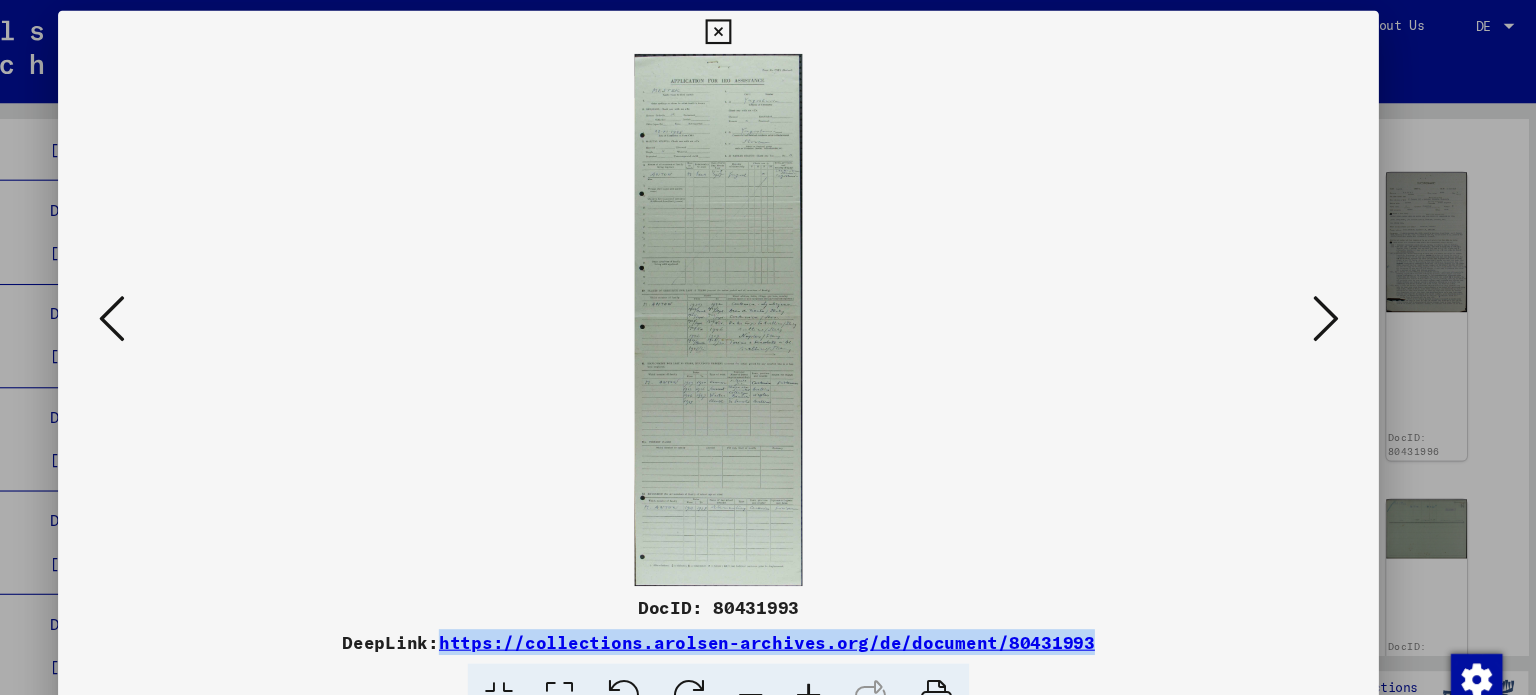 click at bounding box center [1332, 296] 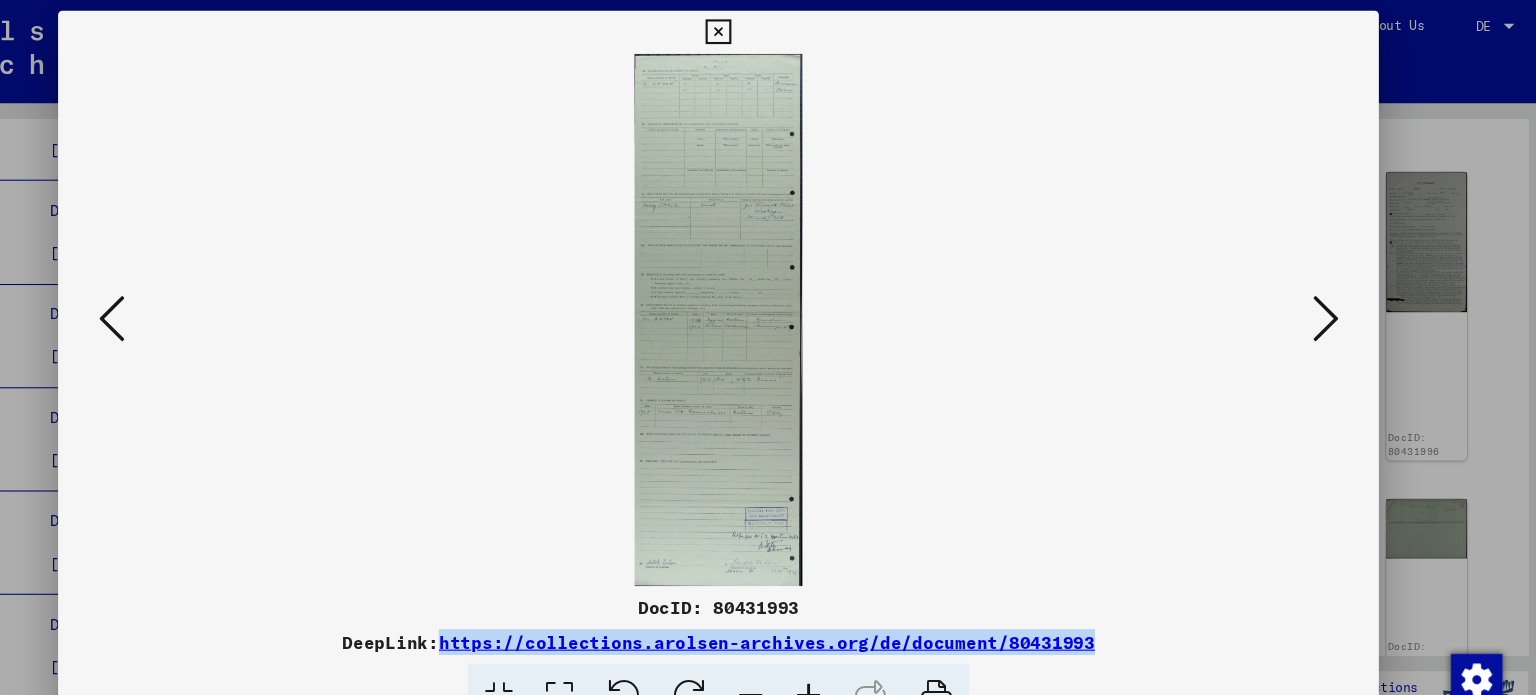 click at bounding box center (1332, 296) 